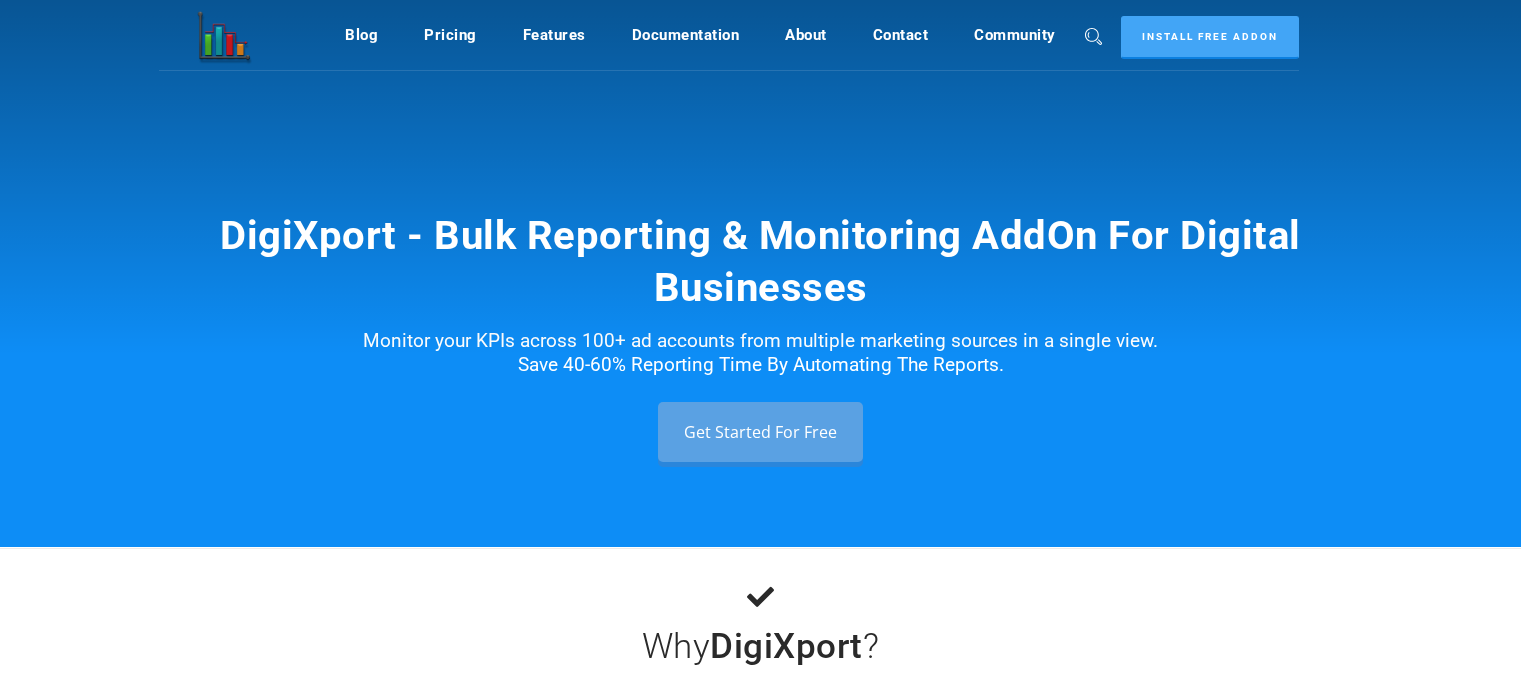scroll, scrollTop: 0, scrollLeft: 0, axis: both 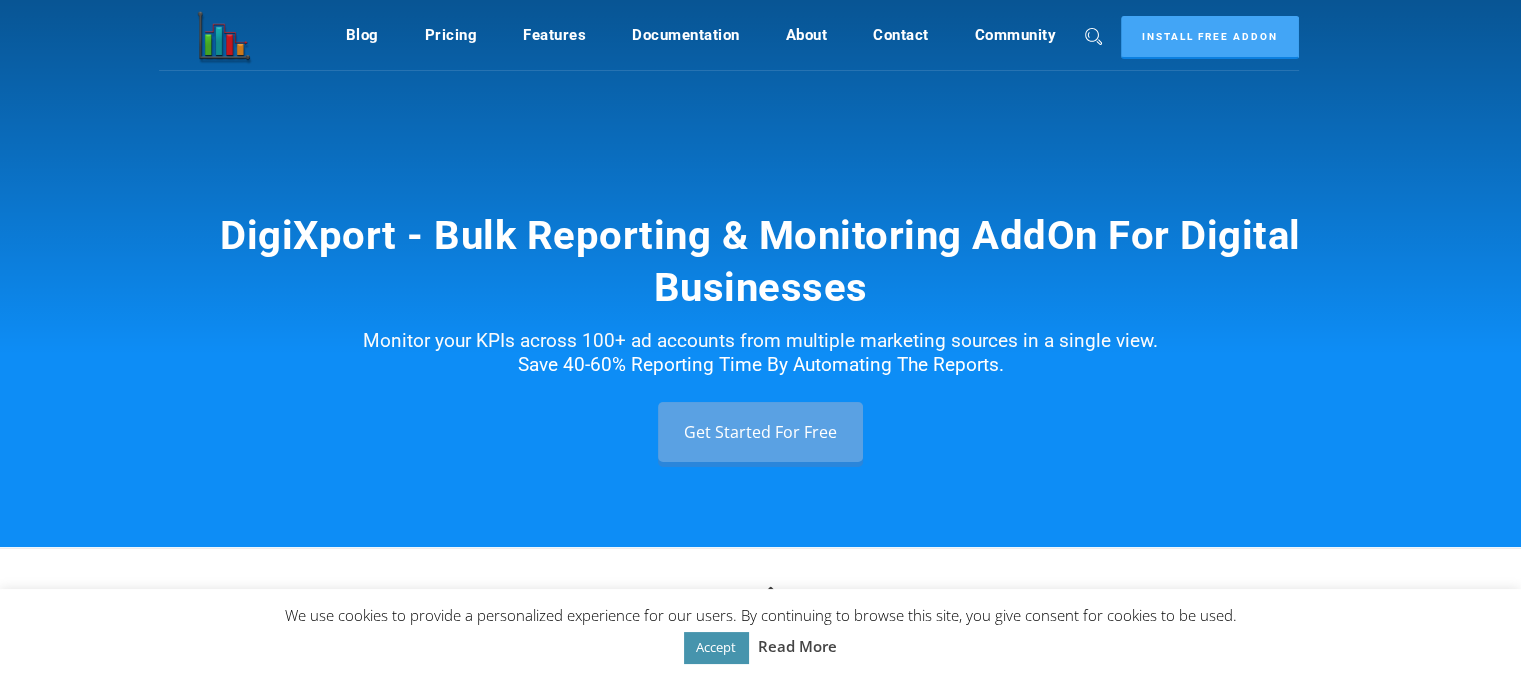 click on "Accept" at bounding box center (716, 647) 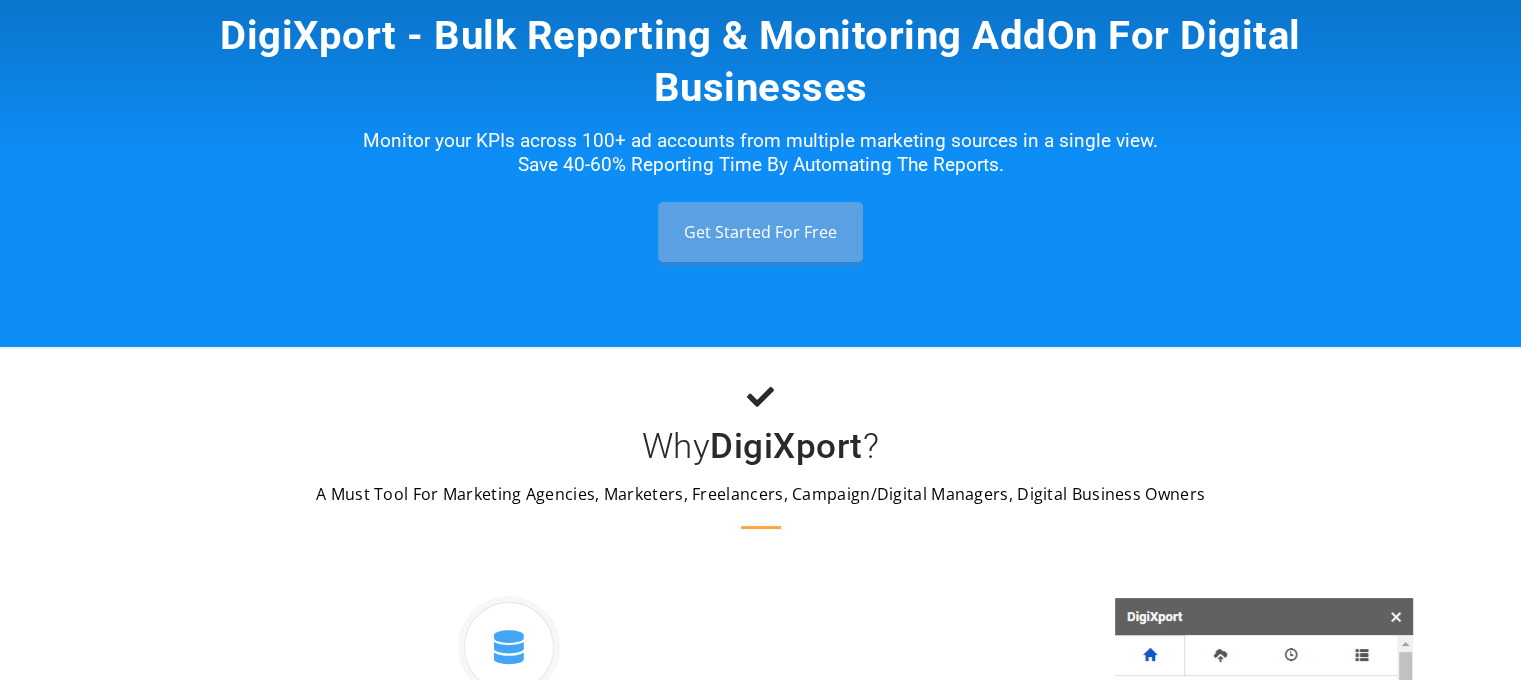 scroll, scrollTop: 0, scrollLeft: 0, axis: both 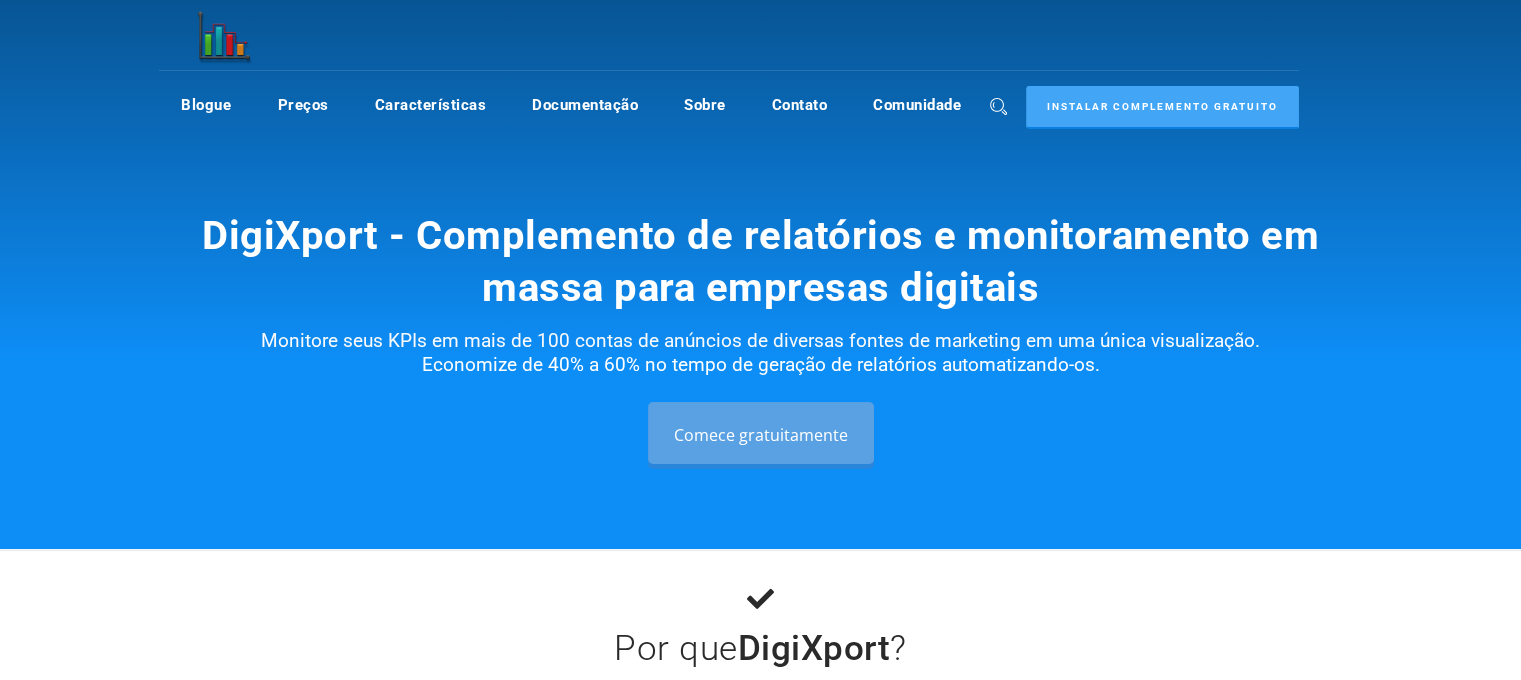 click on "DigiXport - Complemento de relatórios e monitoramento em massa para empresas digitais
Monitore seus KPIs em mais de 100 contas de anúncios de diversas fontes de marketing em uma única visualização.  Economize de 40% a 60% no tempo de geração de relatórios automatizando-os.
Comece gratuitamente" at bounding box center (760, 274) 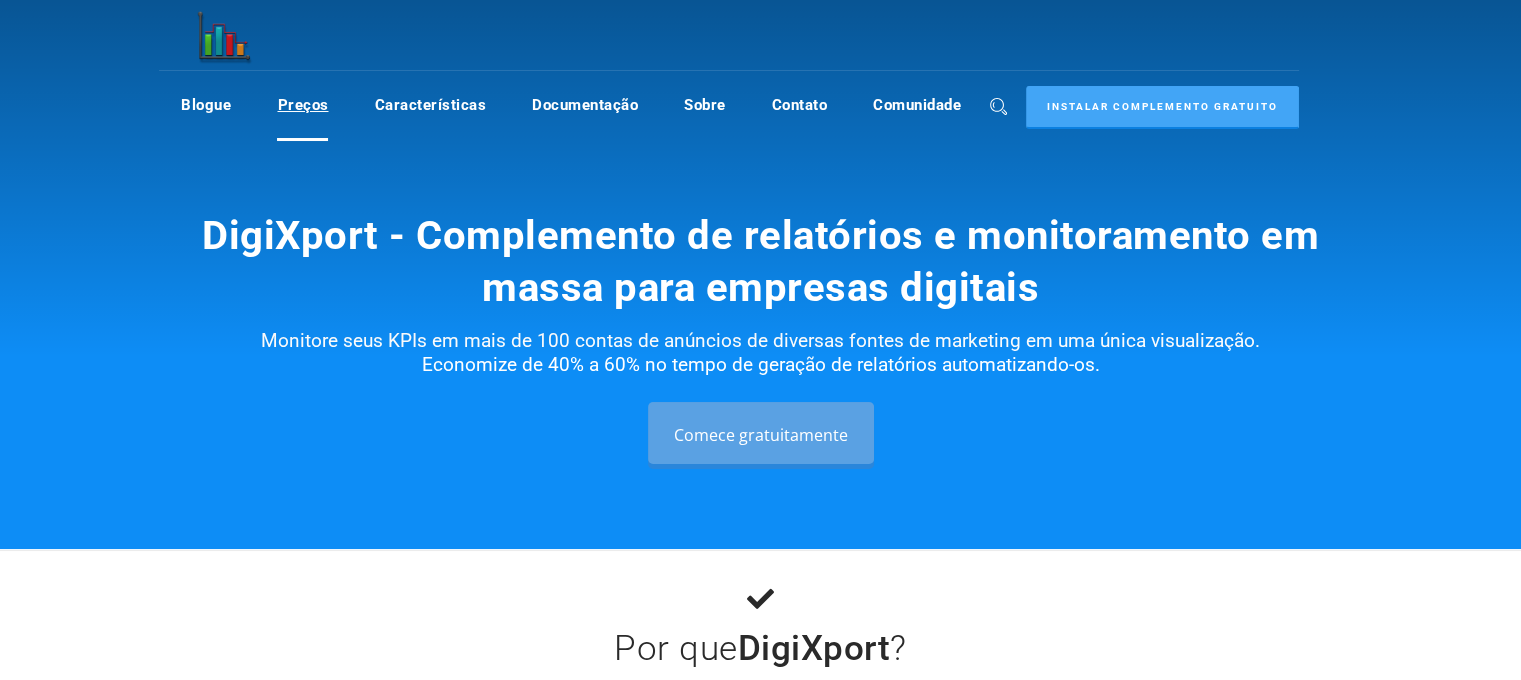click on "Preços" at bounding box center (302, 105) 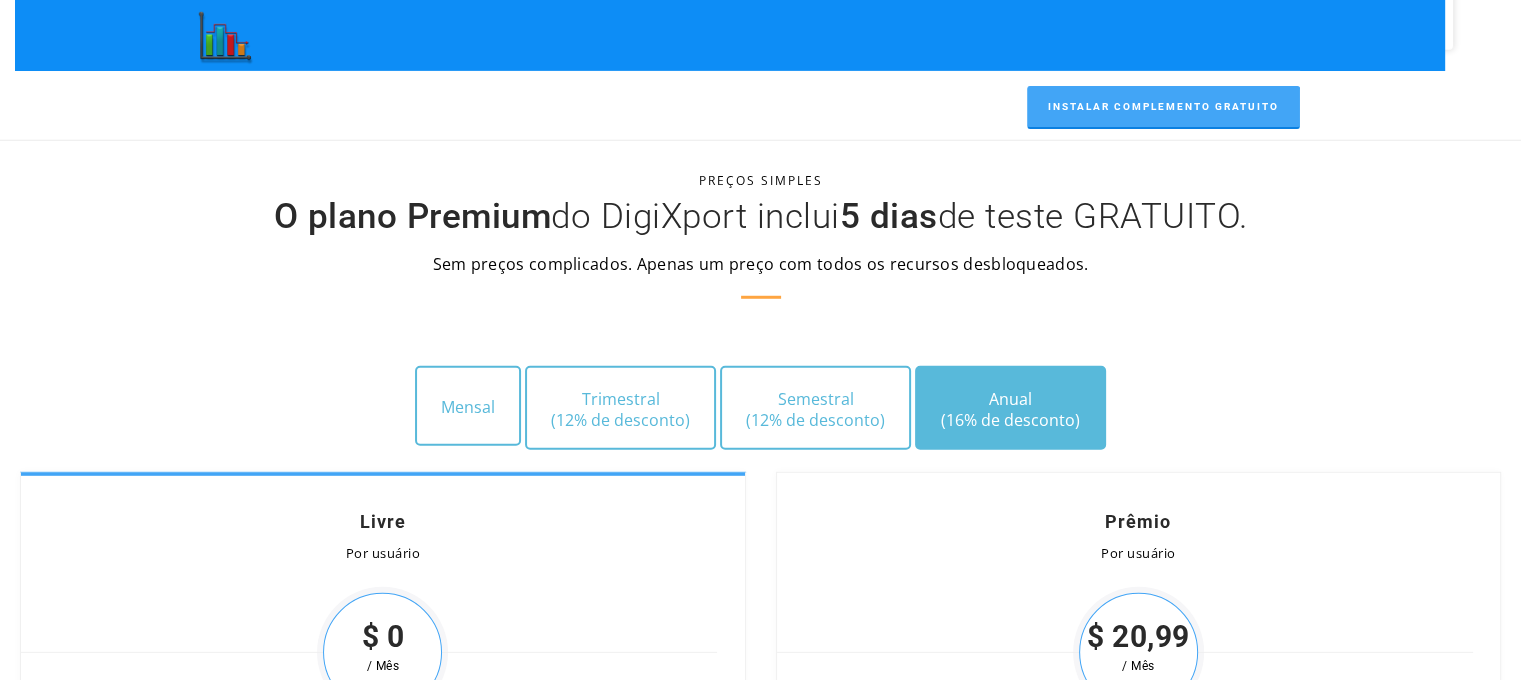 scroll, scrollTop: 5524, scrollLeft: 0, axis: vertical 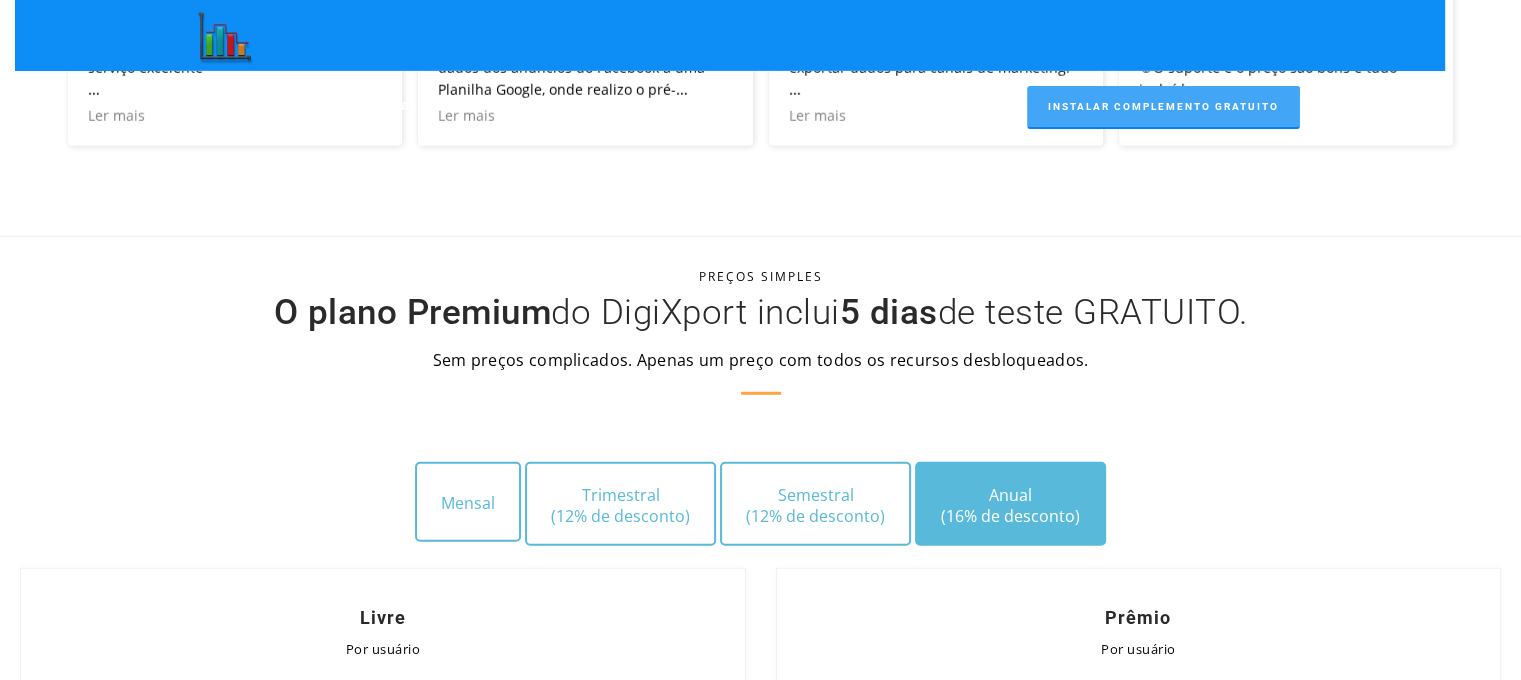 drag, startPoint x: 265, startPoint y: 282, endPoint x: 532, endPoint y: 283, distance: 267.00186 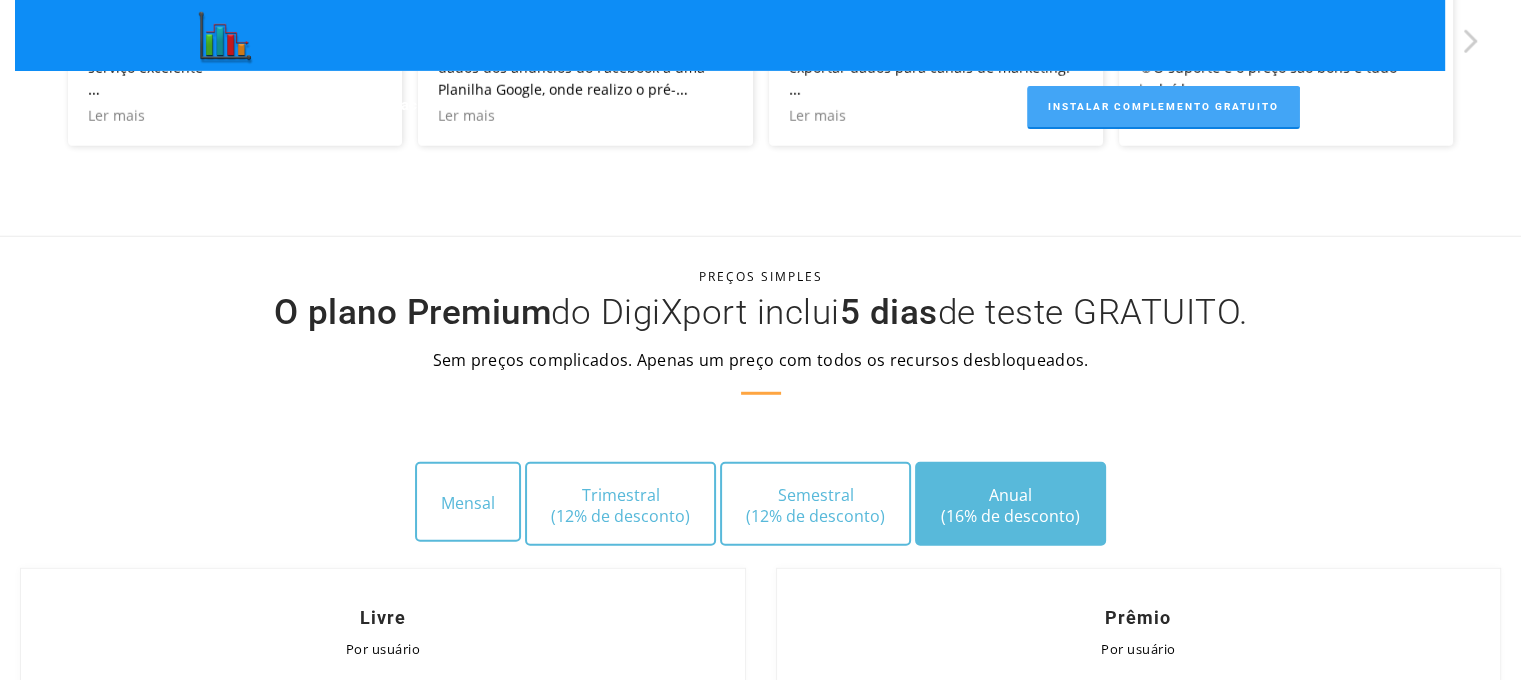 drag, startPoint x: 849, startPoint y: 281, endPoint x: 933, endPoint y: 281, distance: 84 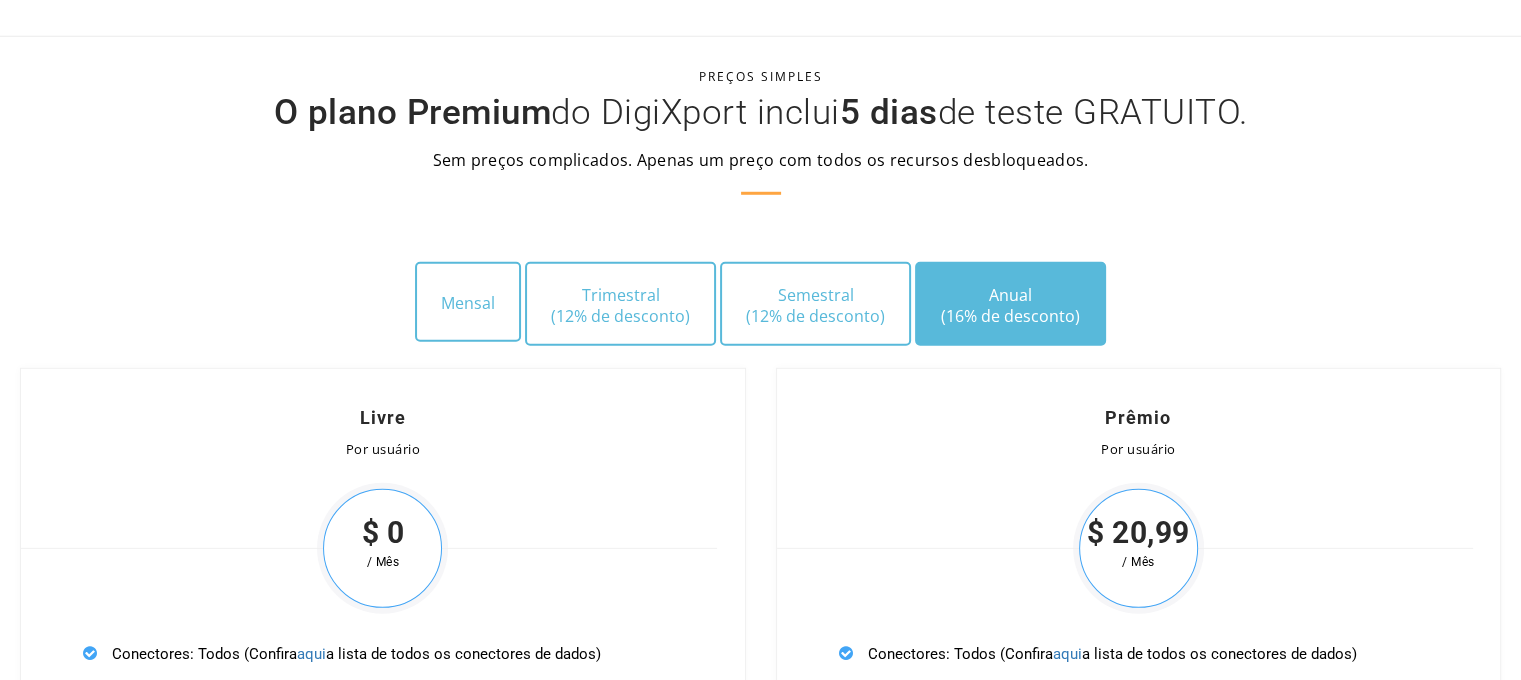 scroll, scrollTop: 5724, scrollLeft: 0, axis: vertical 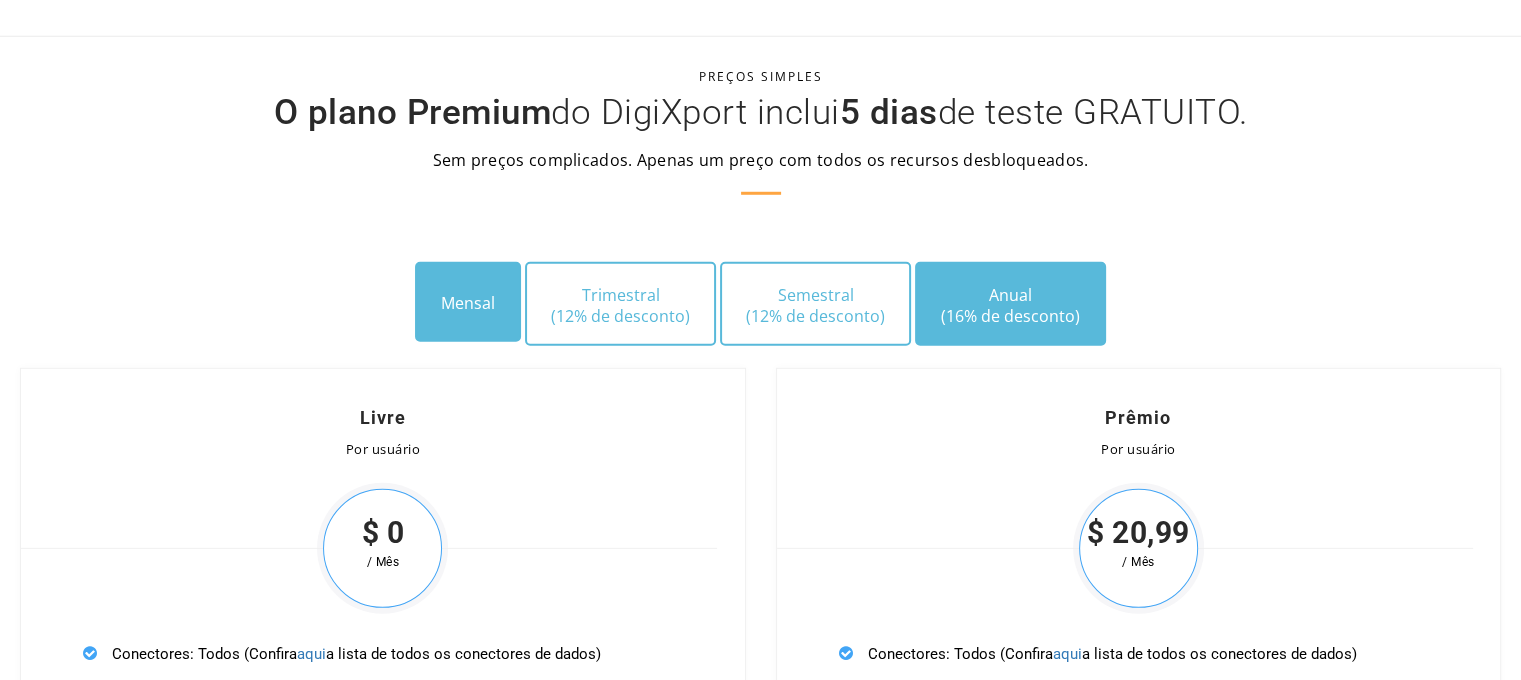 click on "Mensal" at bounding box center (468, 303) 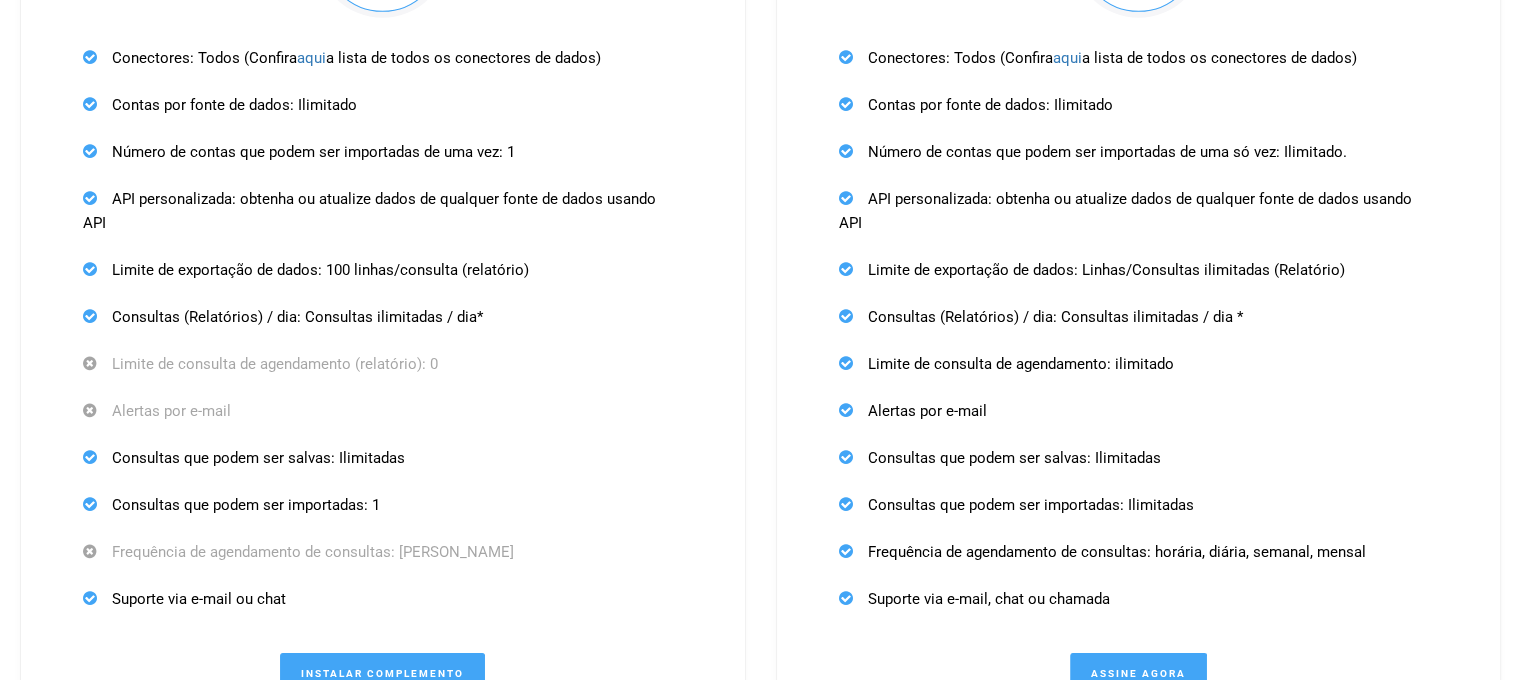 scroll, scrollTop: 6324, scrollLeft: 0, axis: vertical 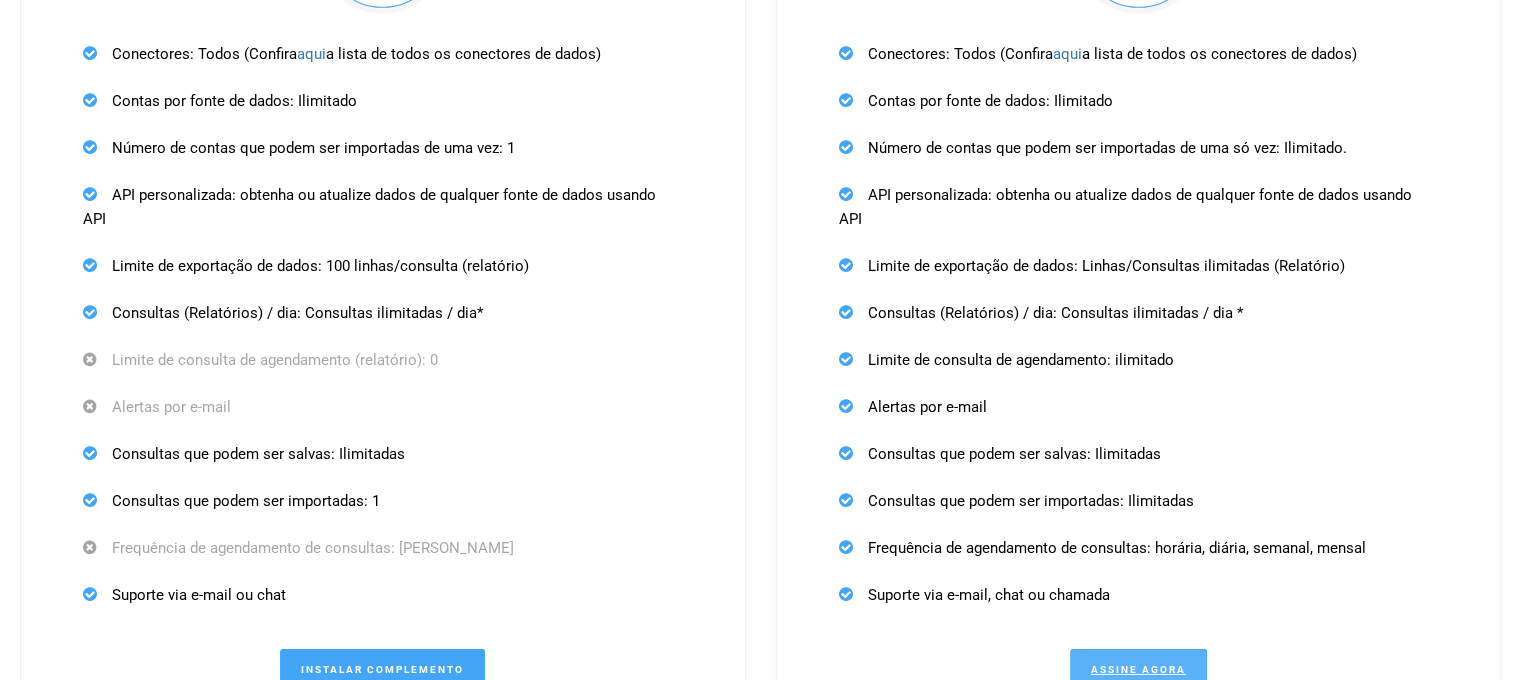 click on "Assine agora" at bounding box center (1138, 669) 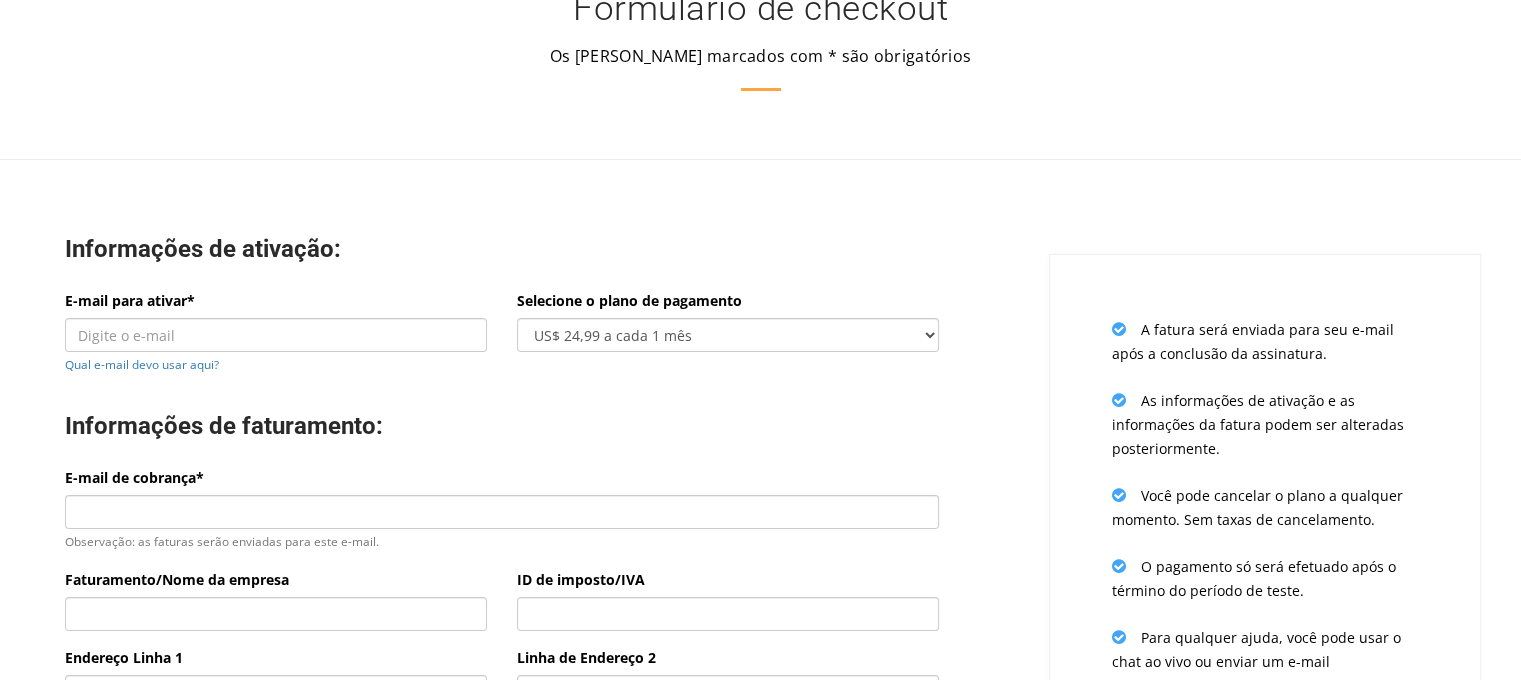 scroll, scrollTop: 0, scrollLeft: 0, axis: both 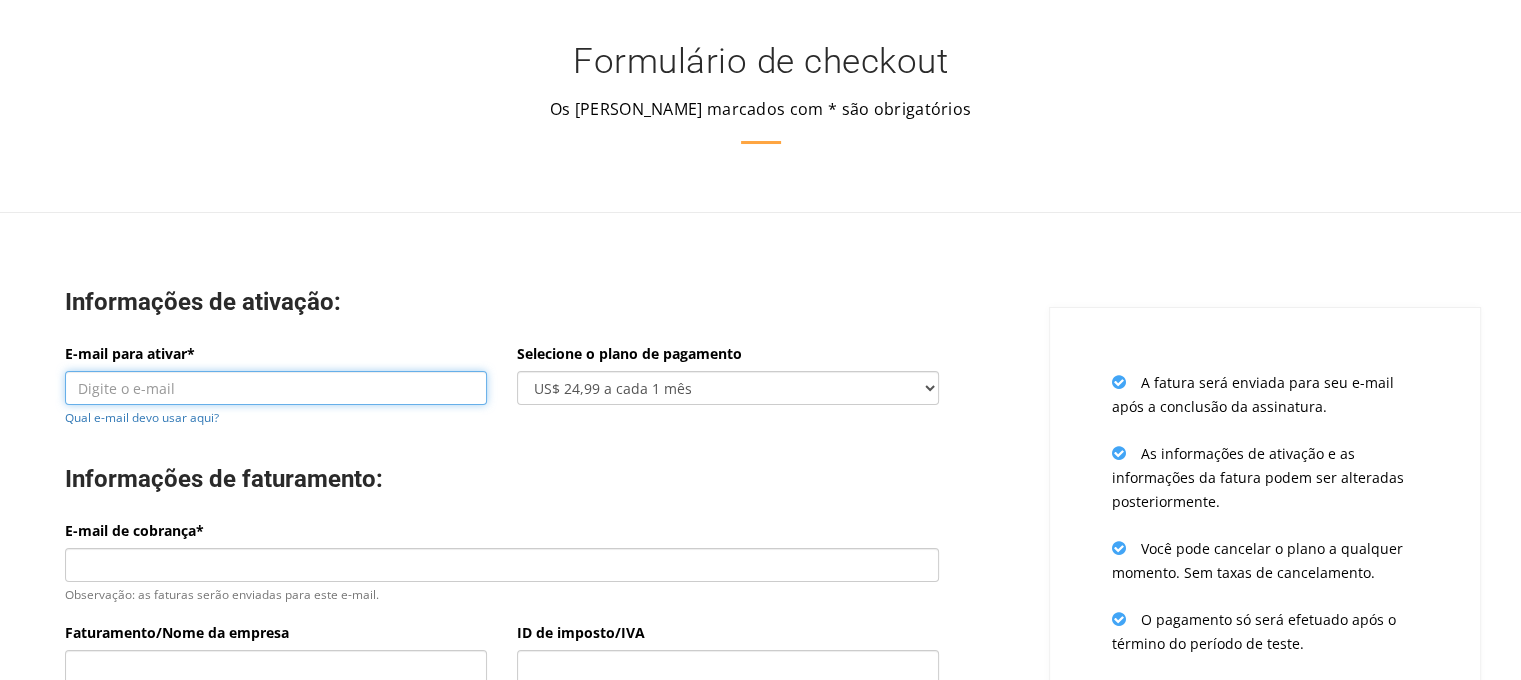 click on "E-mail para ativar*" at bounding box center [276, 388] 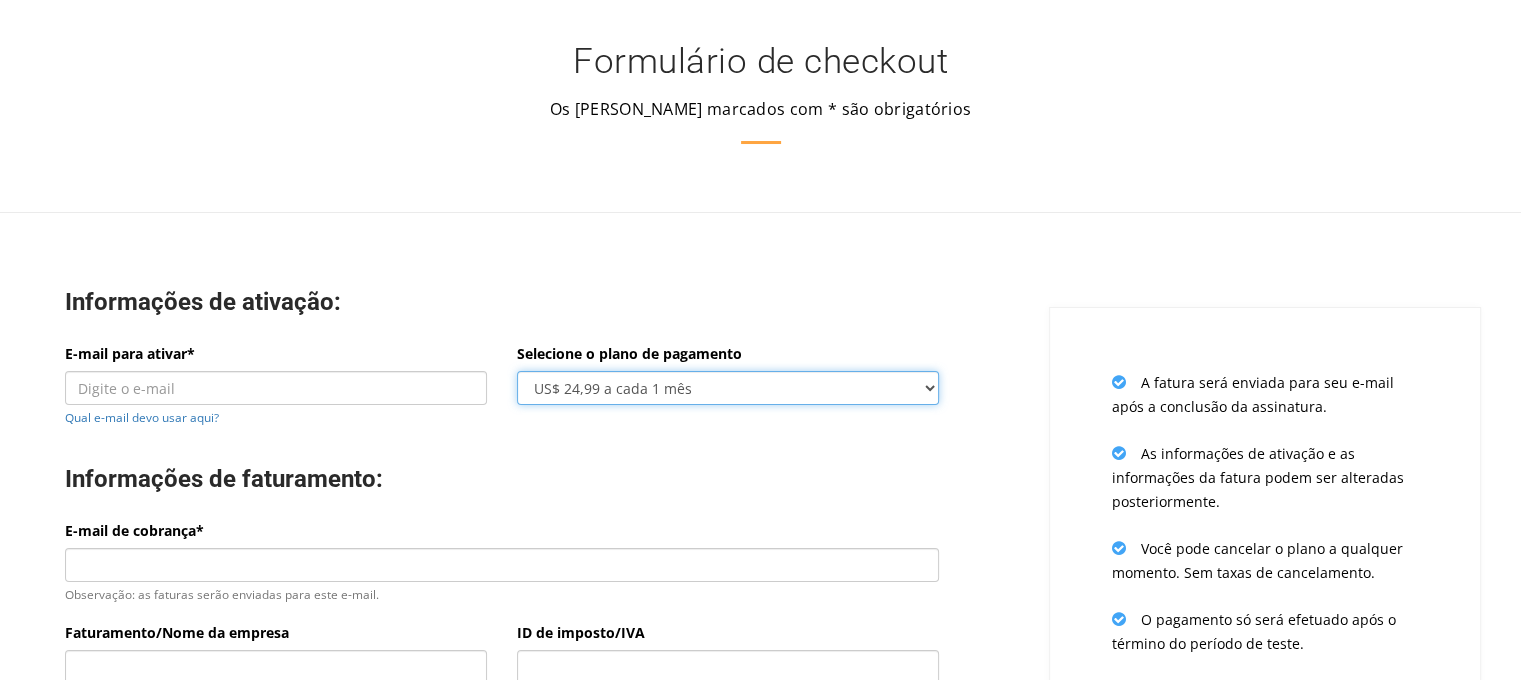 click on "US$ 24,99 a cada 1 mês
US$ 65,97 a cada 3 meses (US$ 21,99 / mês)
US$ 131,95 a cada 6 meses (US$ 21,99 / mês)
US$ 251,90 a cada 12 meses (US$ 20,99 / mês)" at bounding box center [728, 388] 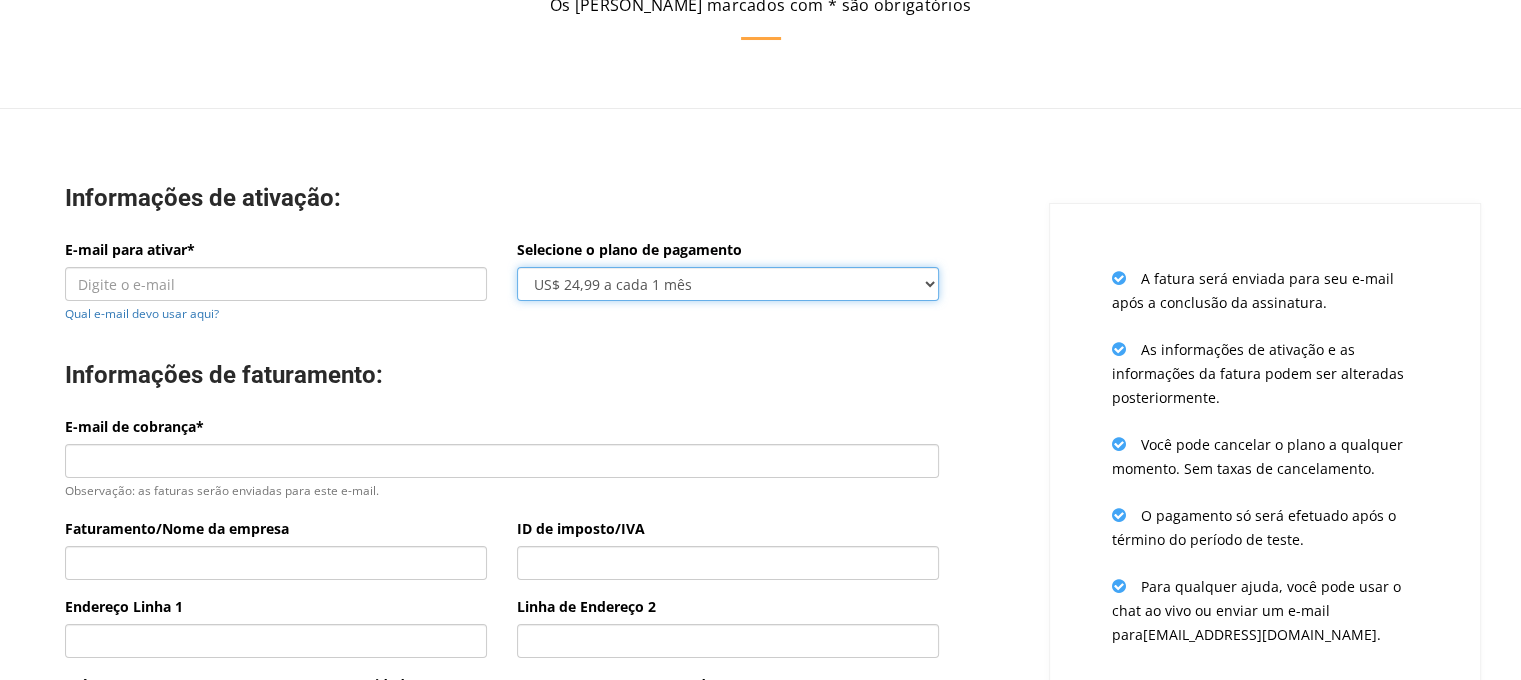 scroll, scrollTop: 200, scrollLeft: 0, axis: vertical 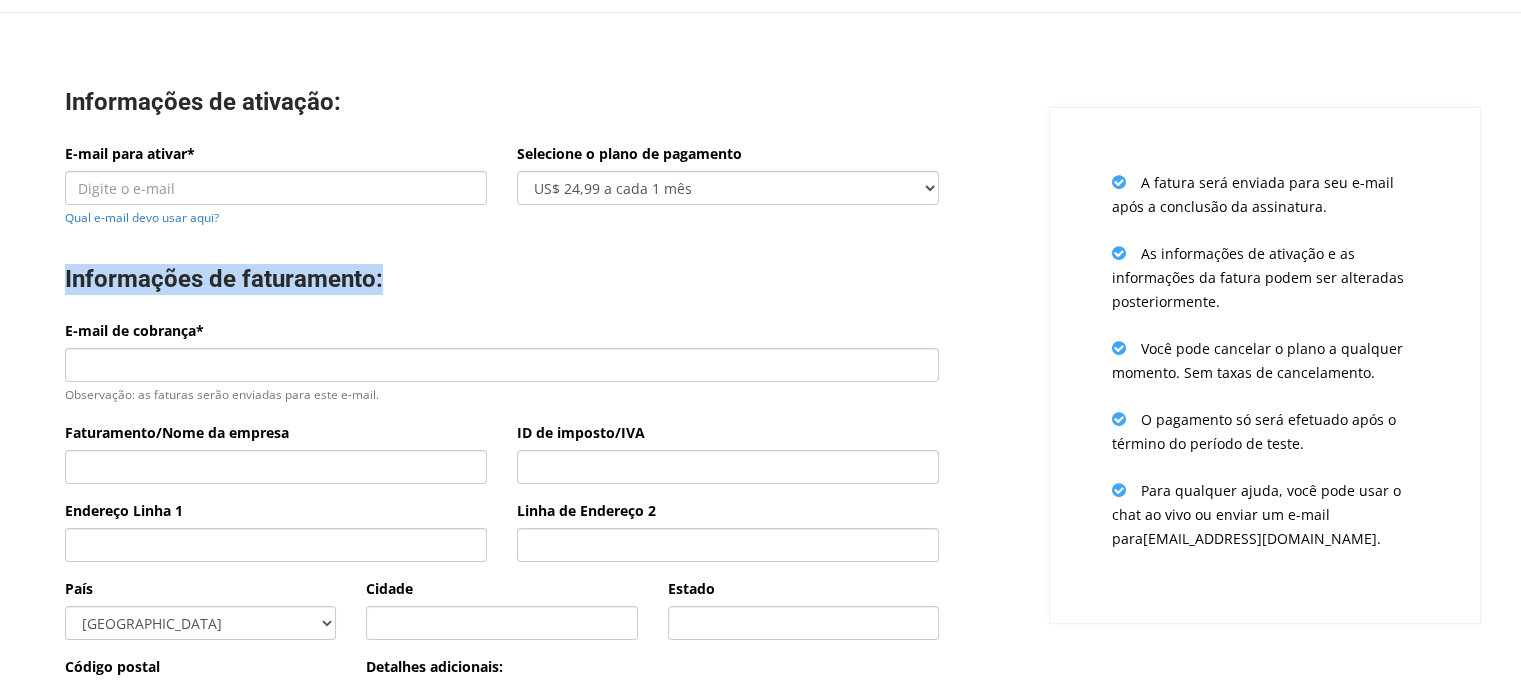 drag, startPoint x: 66, startPoint y: 276, endPoint x: 405, endPoint y: 278, distance: 339.0059 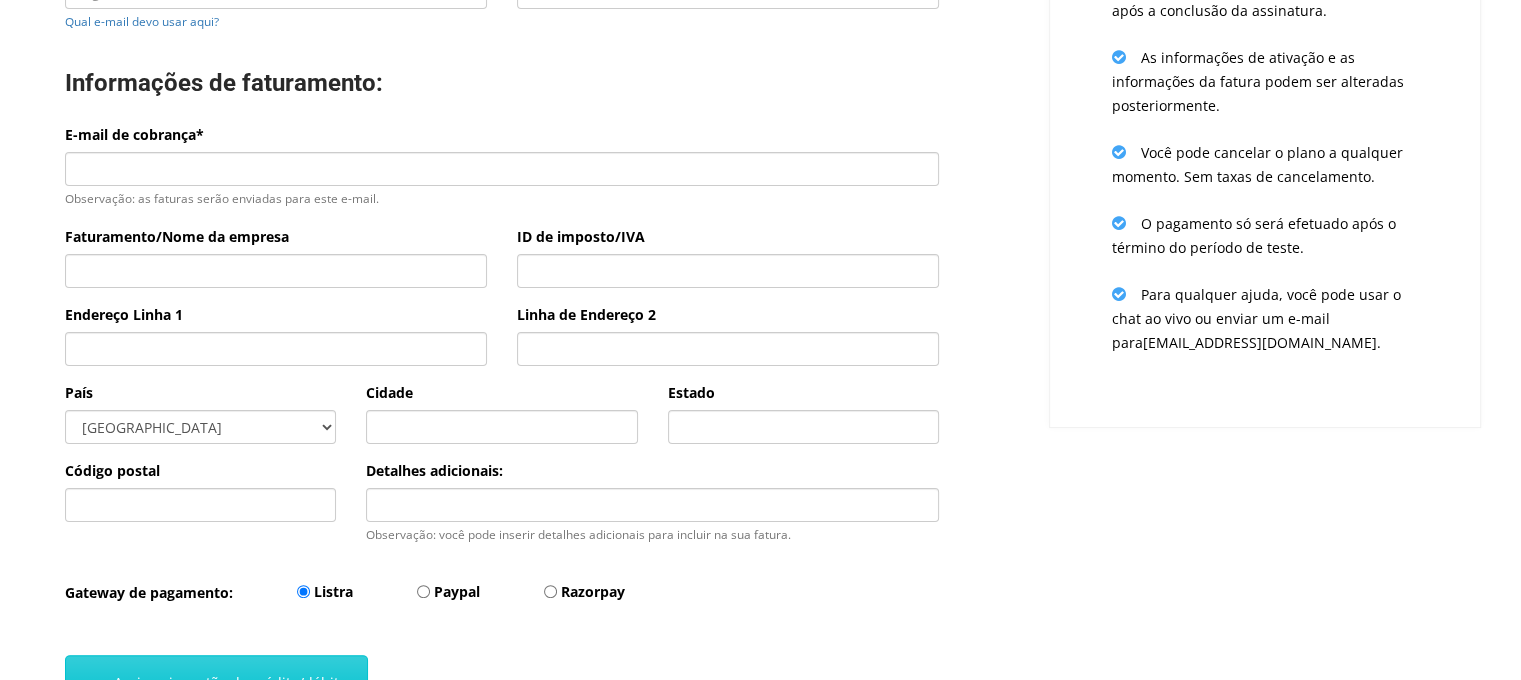 scroll, scrollTop: 400, scrollLeft: 0, axis: vertical 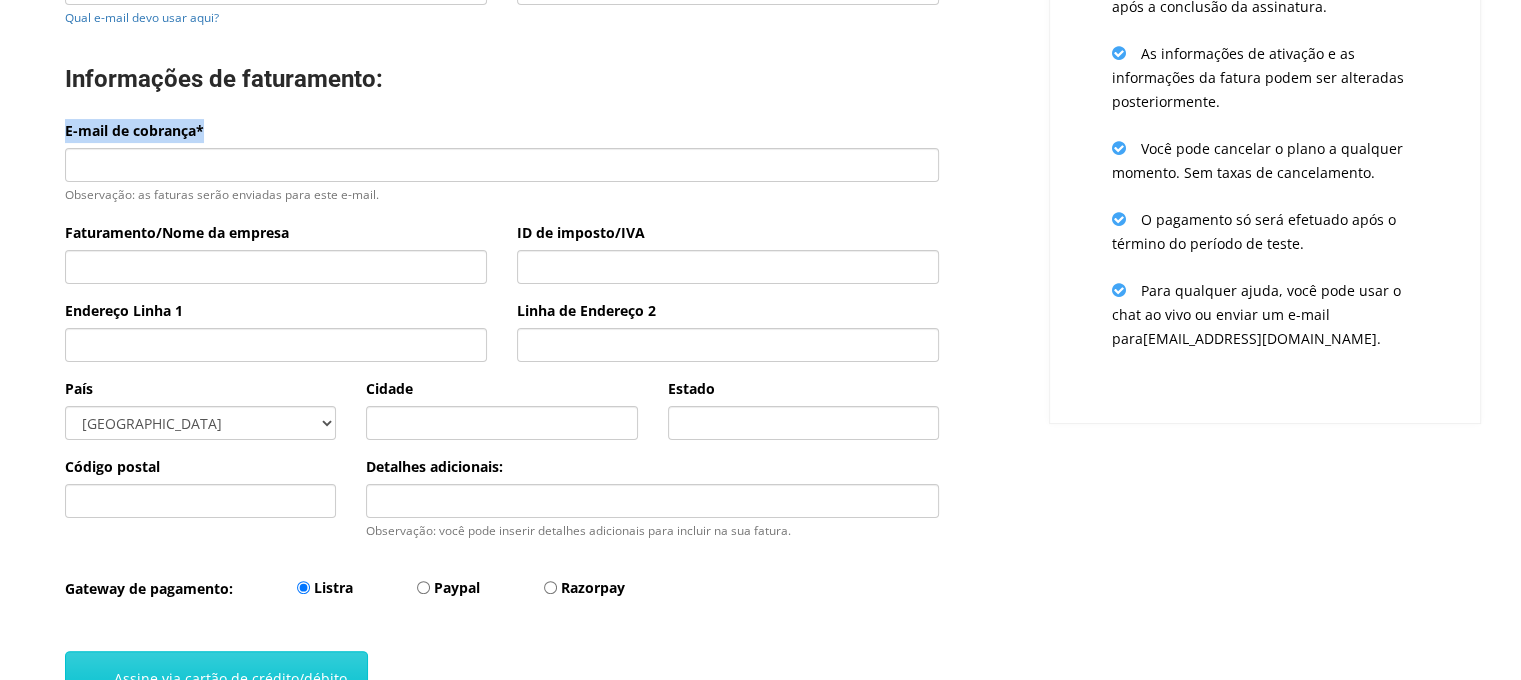 drag, startPoint x: 63, startPoint y: 135, endPoint x: 211, endPoint y: 127, distance: 148.21606 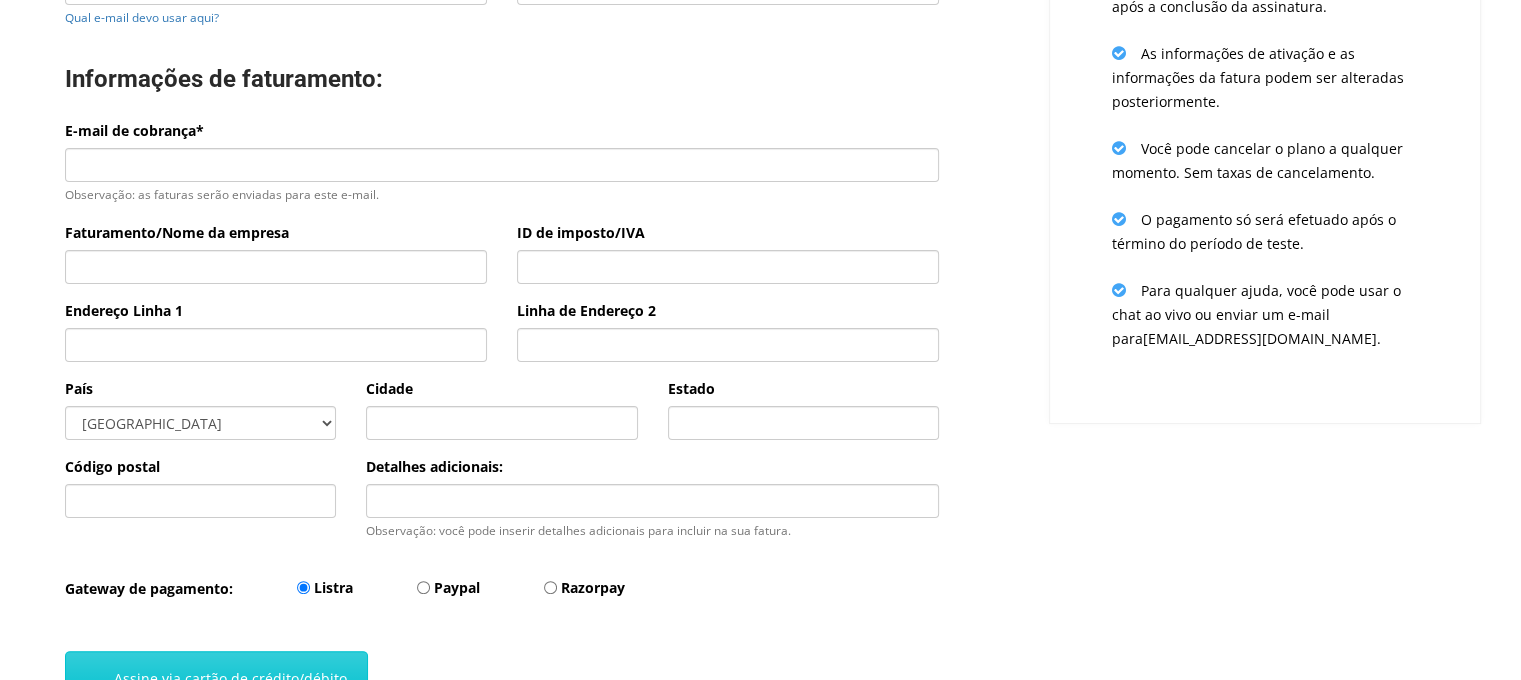 click on "E-mail de cobrança*
Observação: as faturas serão enviadas para este e-mail." at bounding box center (502, 162) 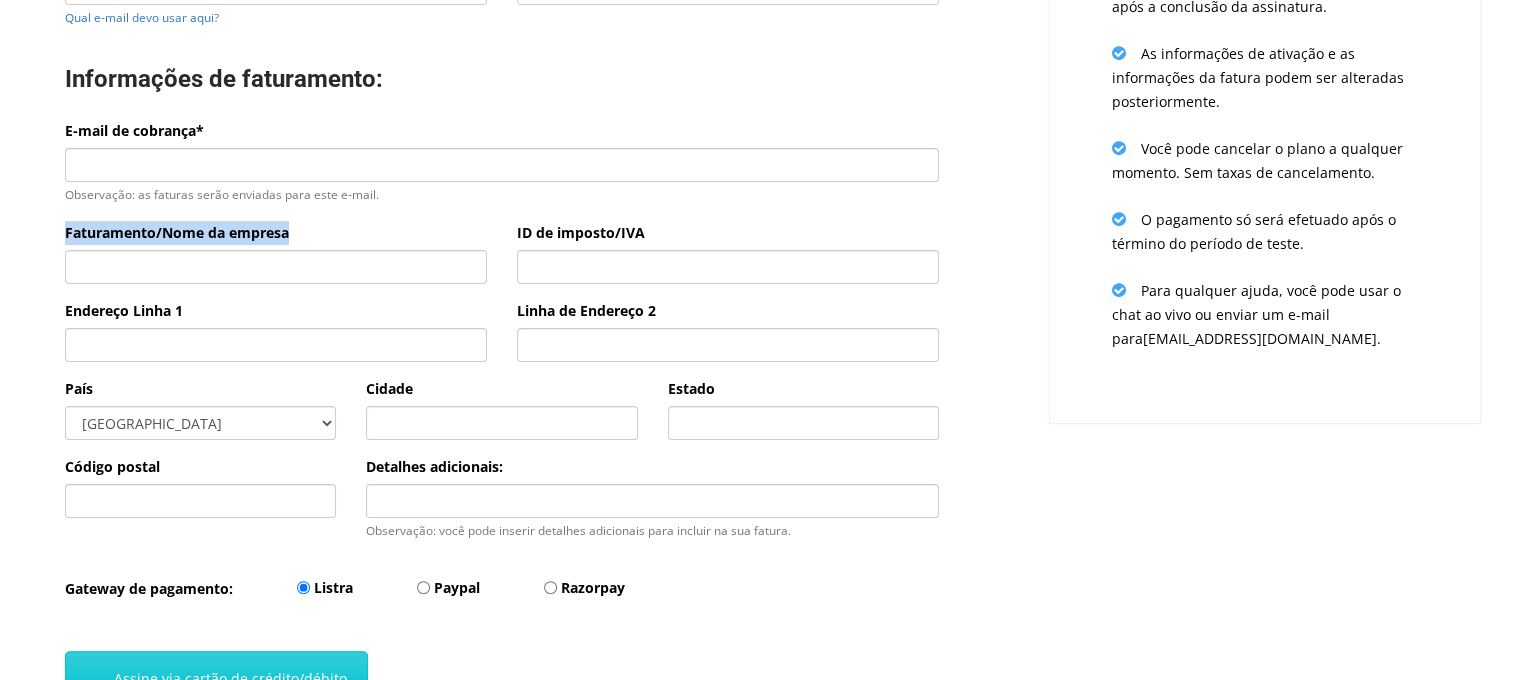drag, startPoint x: 64, startPoint y: 230, endPoint x: 317, endPoint y: 232, distance: 253.0079 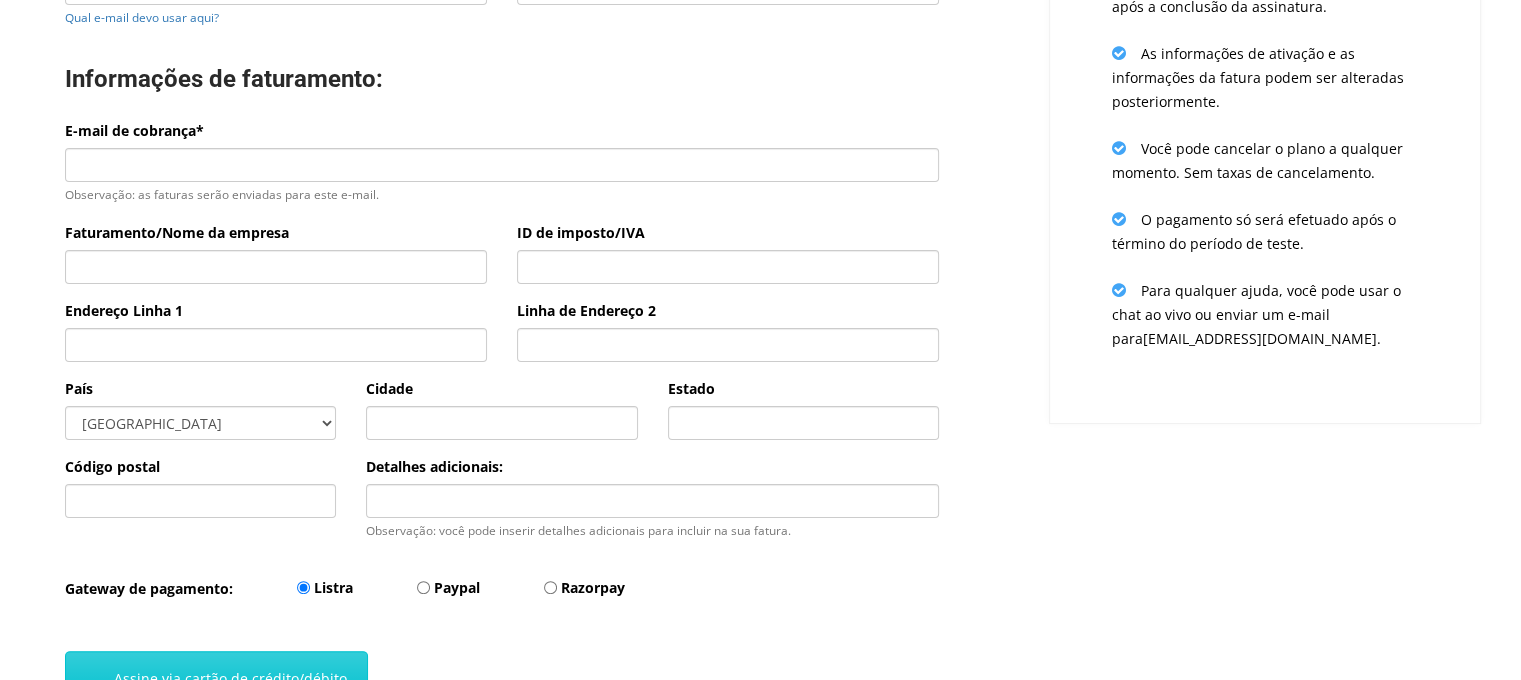 click on "Faturamento/Nome da empresa" at bounding box center [276, 252] 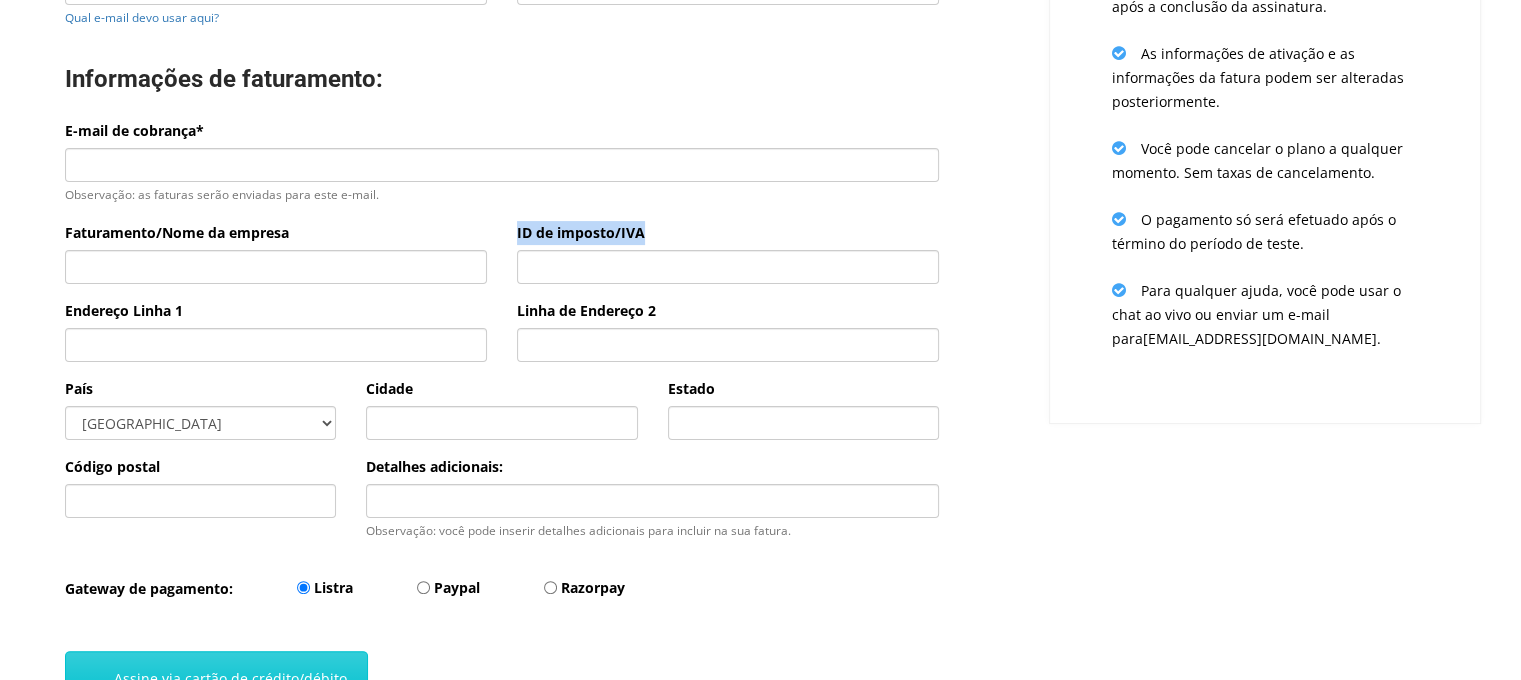 drag, startPoint x: 517, startPoint y: 237, endPoint x: 740, endPoint y: 225, distance: 223.32263 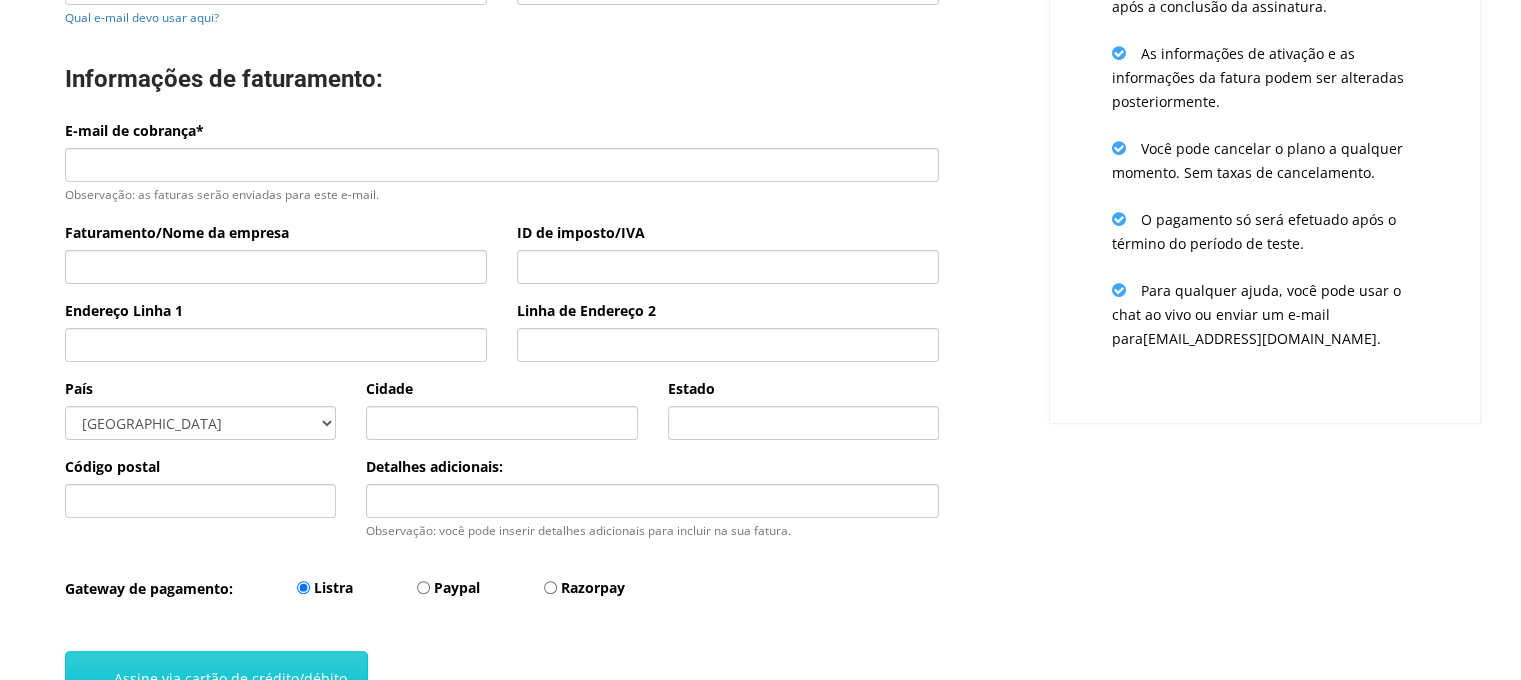 click on "E-mail de cobrança*
Observação: as faturas serão enviadas para este e-mail." at bounding box center [502, 170] 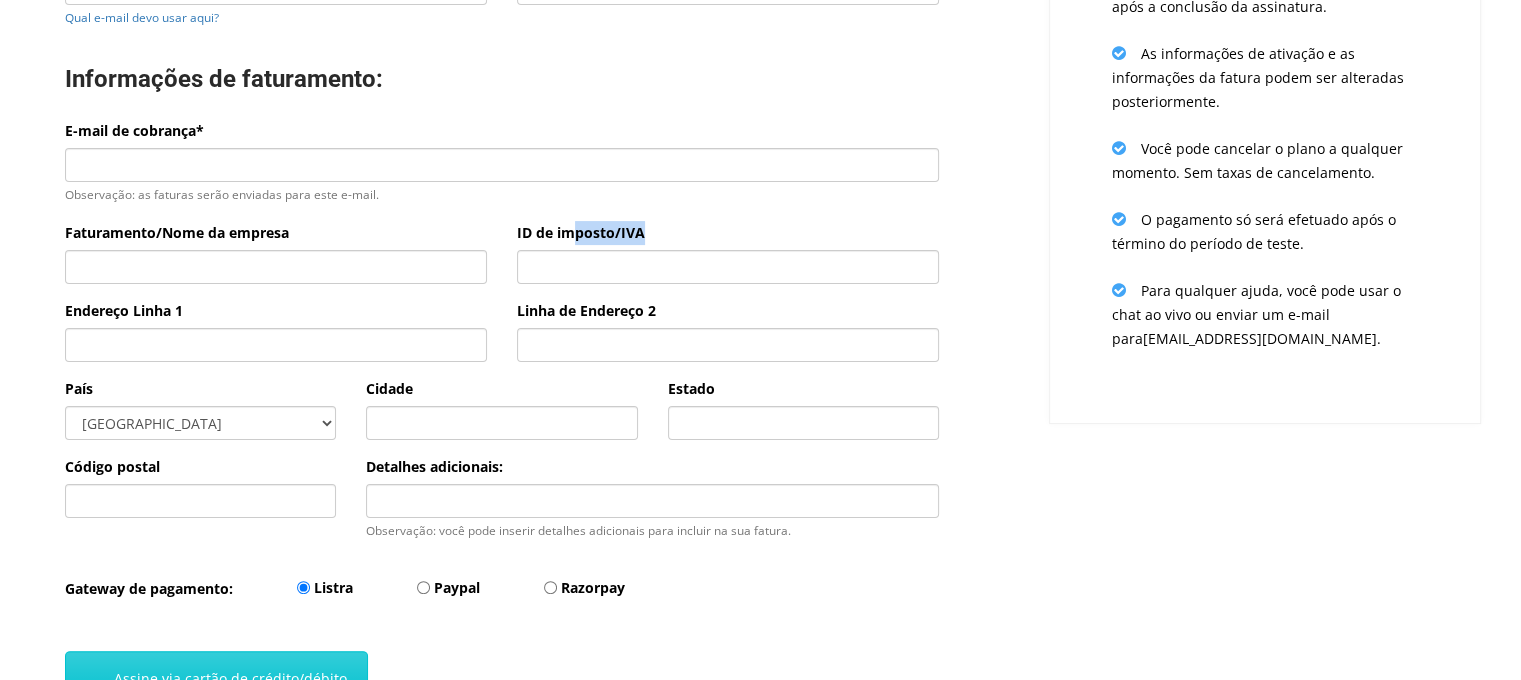 drag, startPoint x: 652, startPoint y: 228, endPoint x: 544, endPoint y: 239, distance: 108.55874 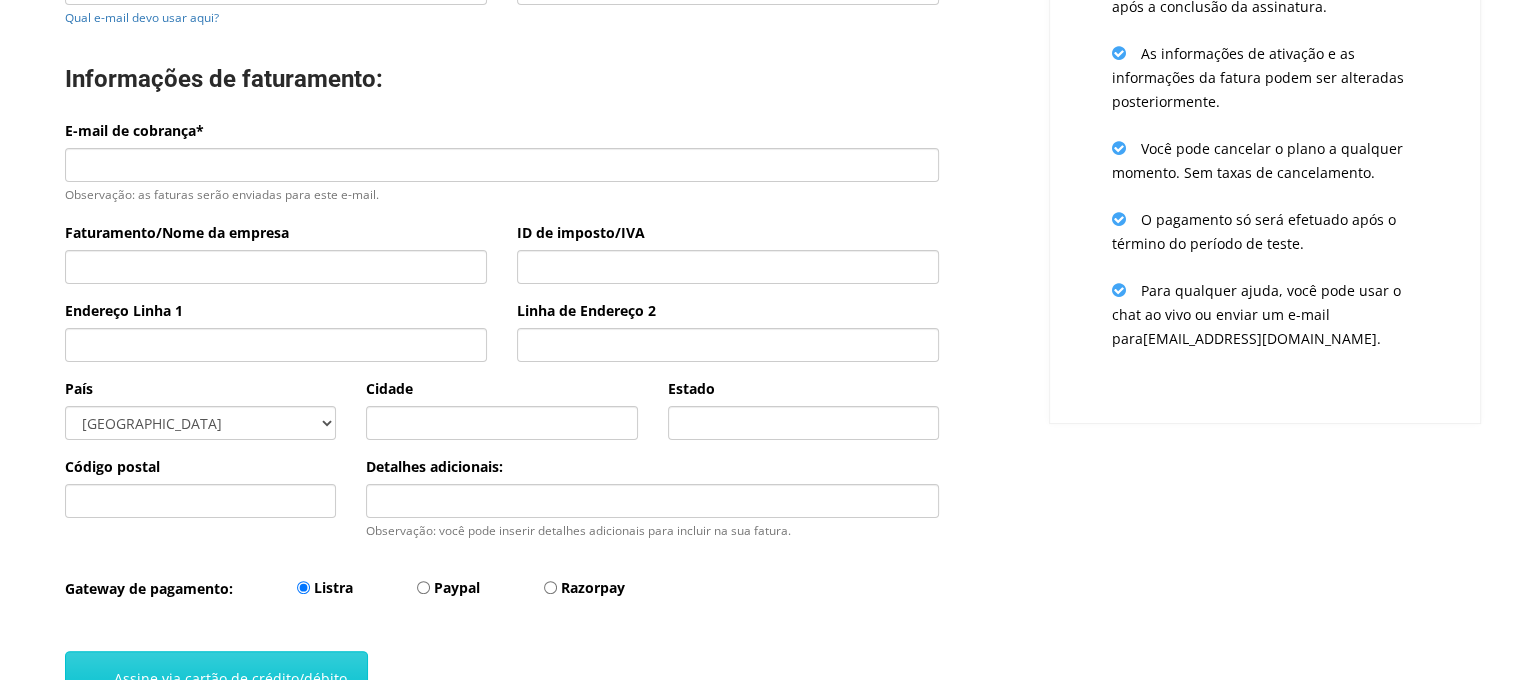 click on "Faturamento/Nome da empresa" at bounding box center [276, 252] 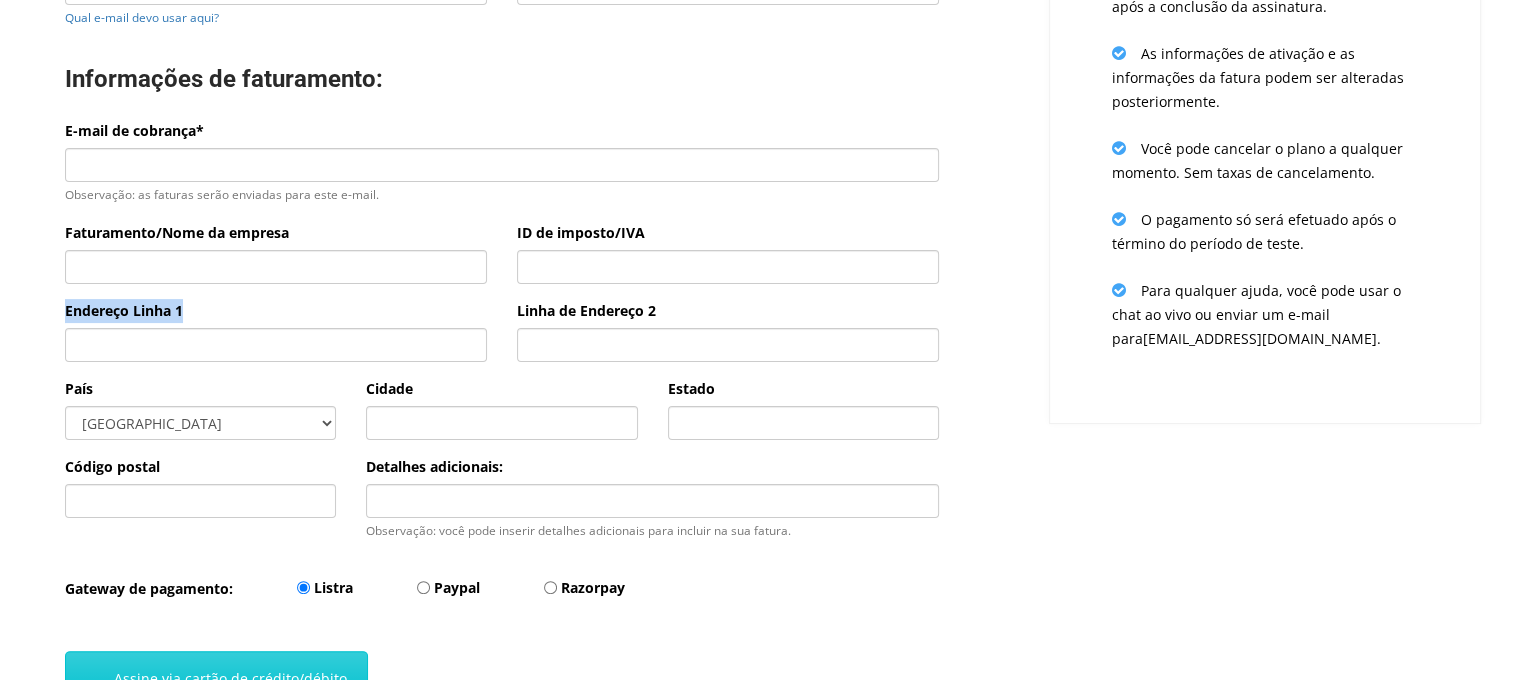 drag, startPoint x: 86, startPoint y: 311, endPoint x: 207, endPoint y: 314, distance: 121.037186 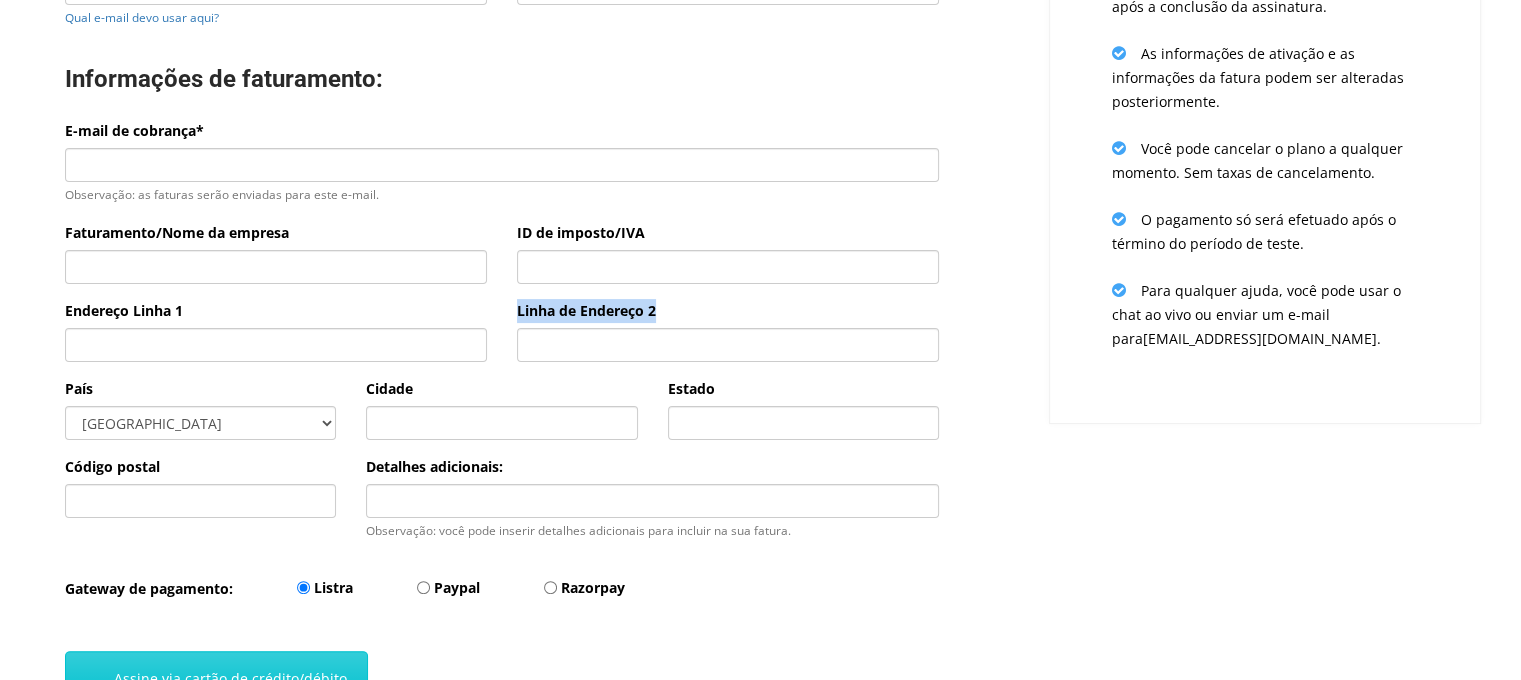 drag, startPoint x: 520, startPoint y: 315, endPoint x: 674, endPoint y: 315, distance: 154 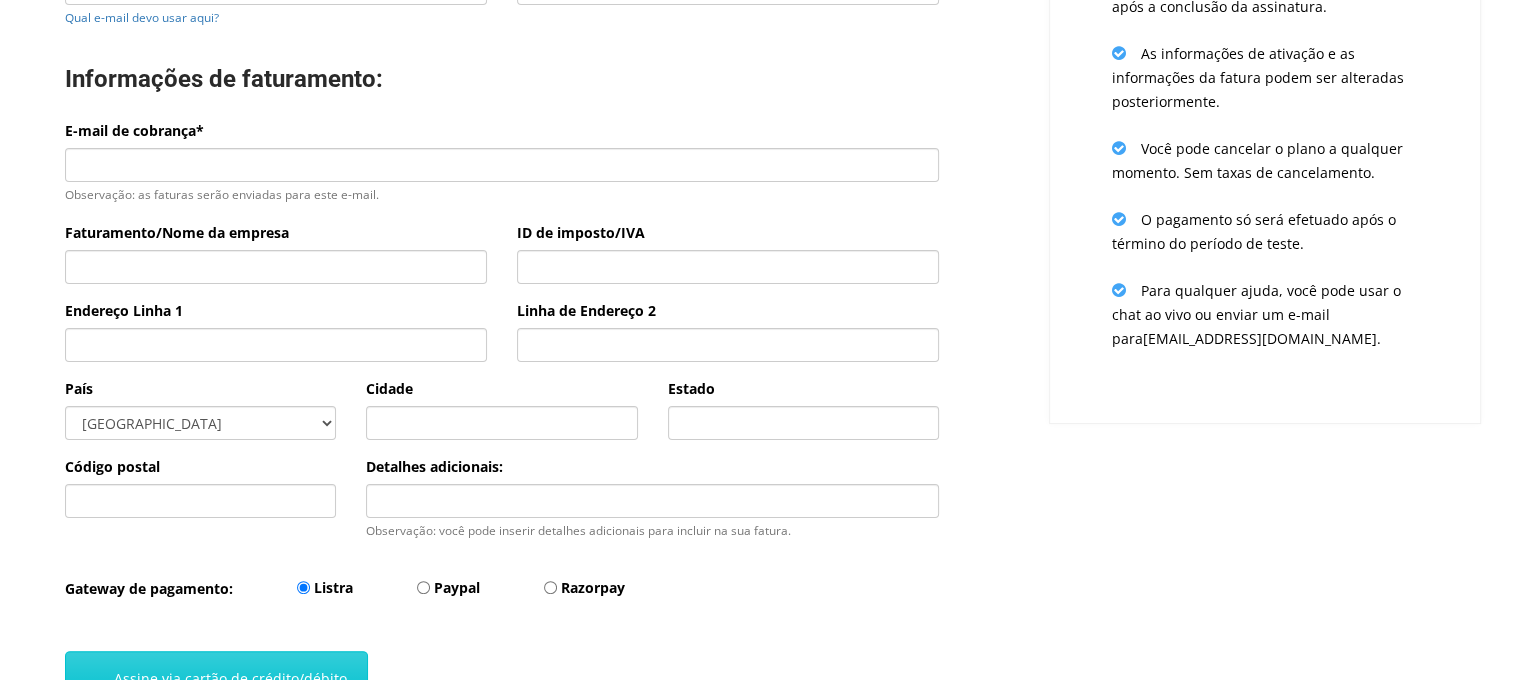 click on "Linha de Endereço 2" at bounding box center (728, 330) 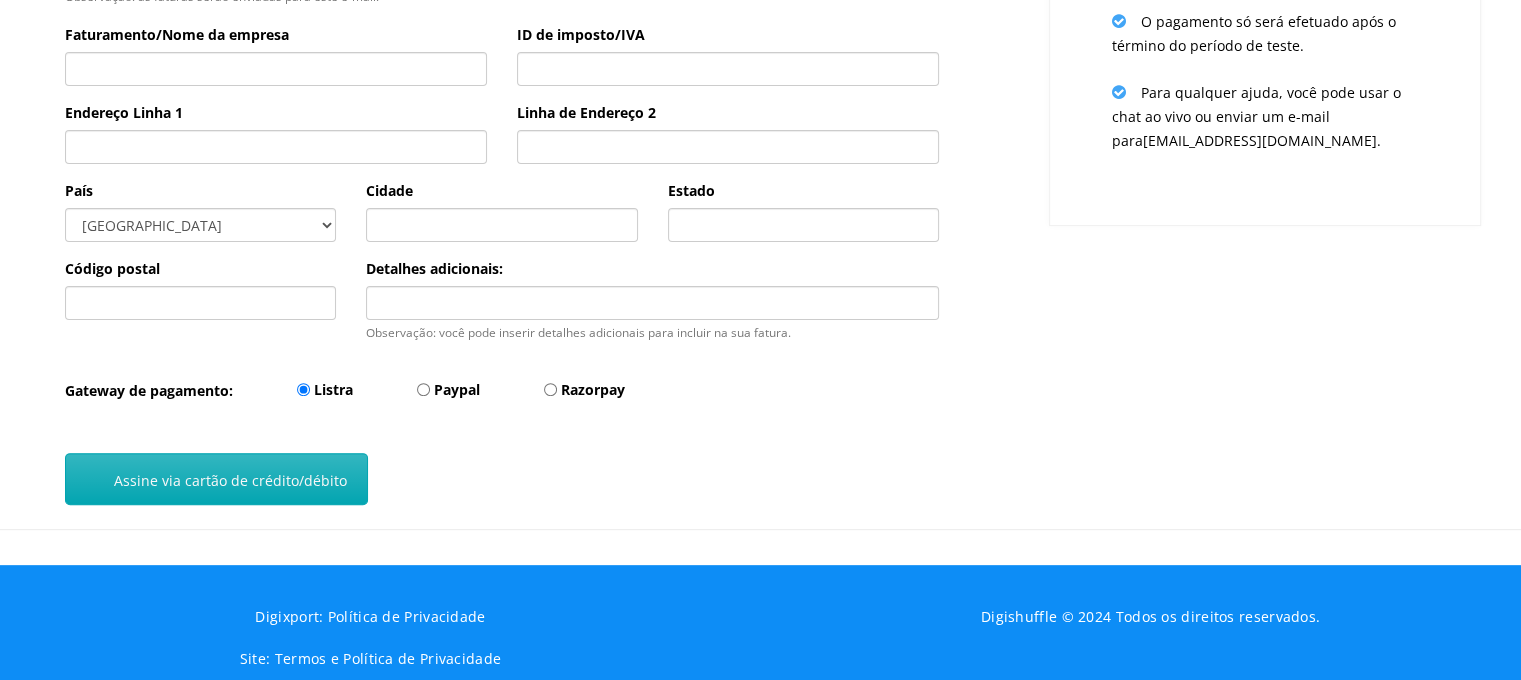 scroll, scrollTop: 600, scrollLeft: 0, axis: vertical 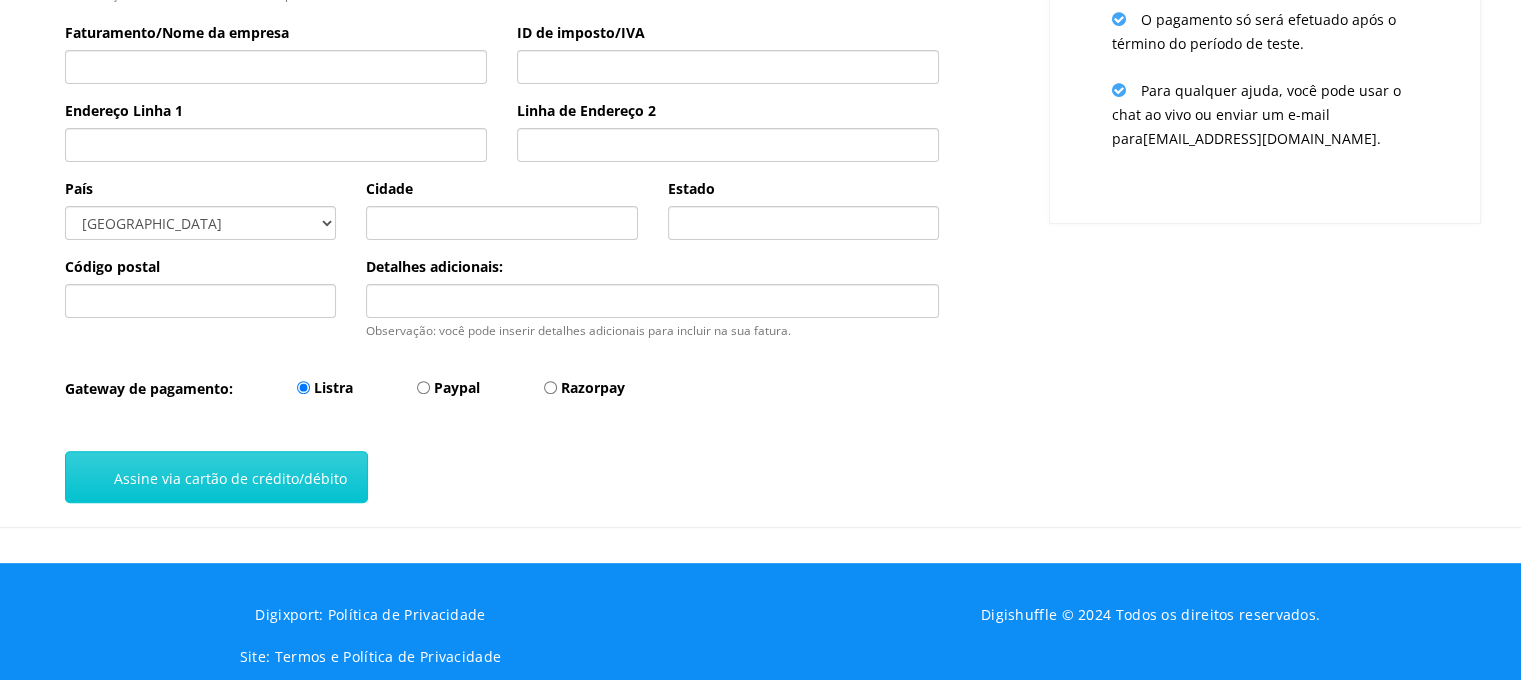 click on "Gateway de pagamento:
[GEOGRAPHIC_DATA]
[GEOGRAPHIC_DATA]
Razorpay" at bounding box center [502, 389] 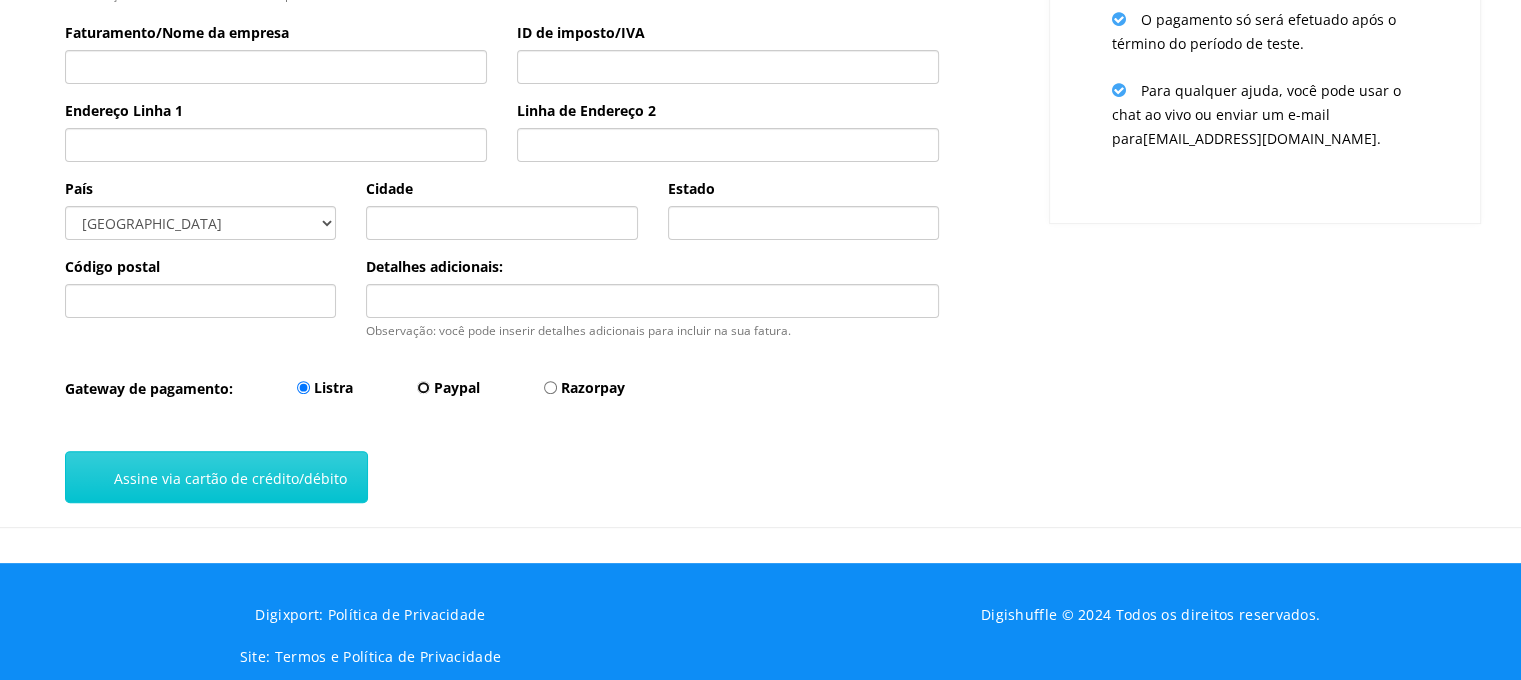 click on "Paypal" at bounding box center [423, 387] 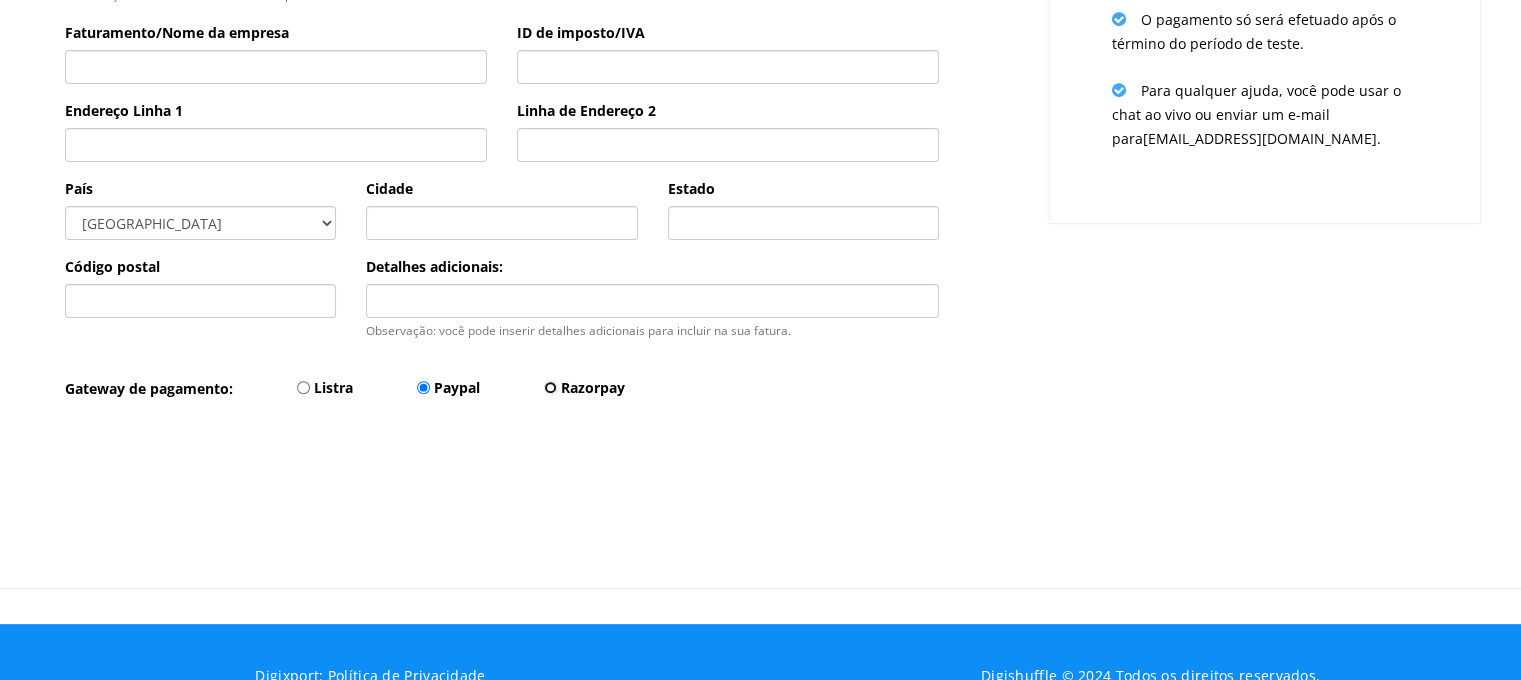 click on "Razorpay" at bounding box center [550, 387] 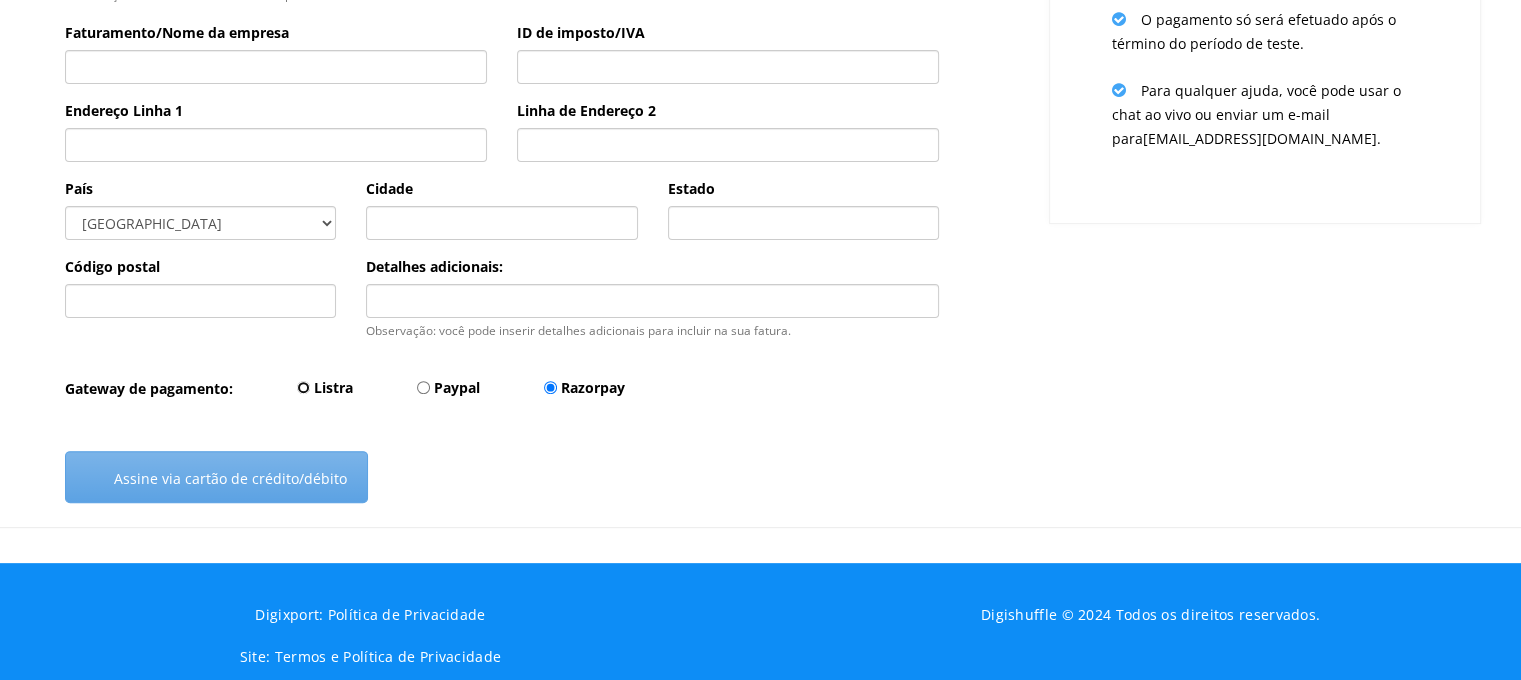 click on "Listra" at bounding box center [303, 387] 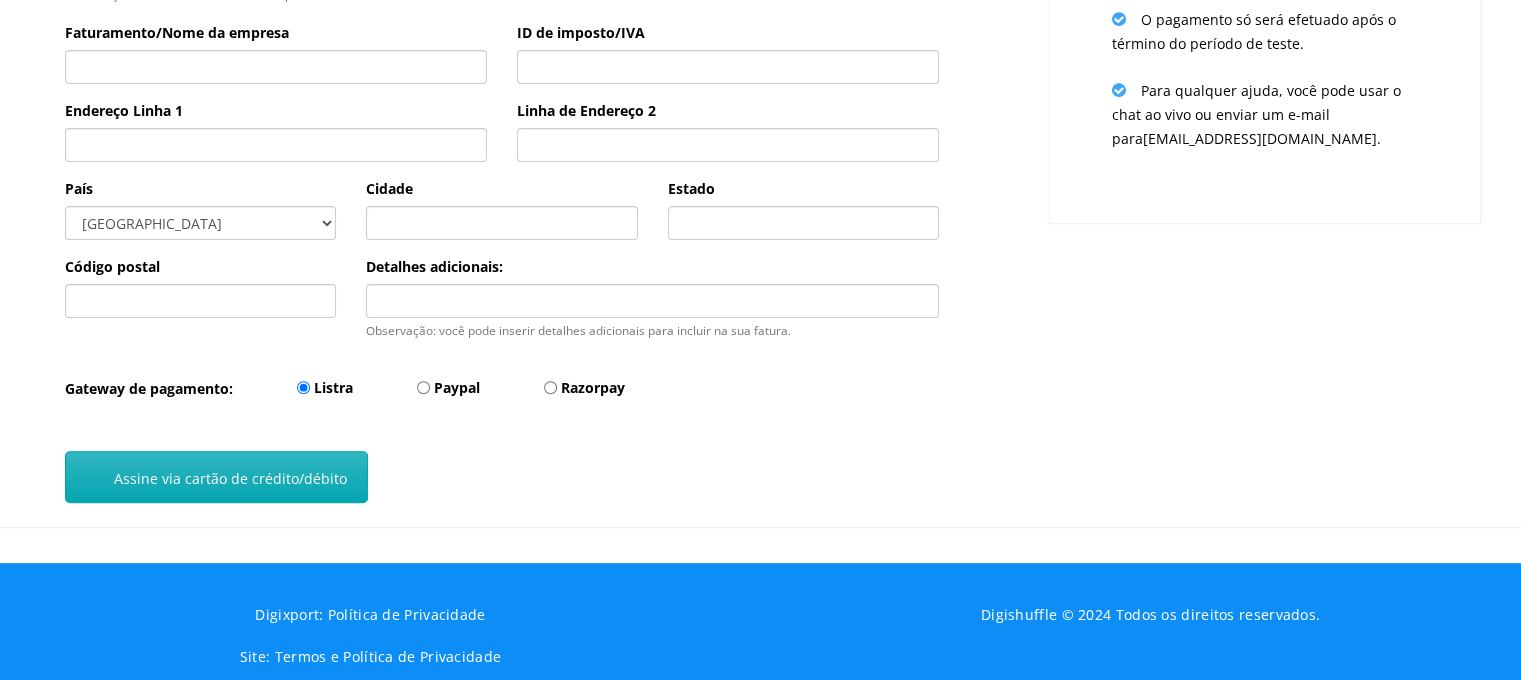 click at bounding box center [91, 477] 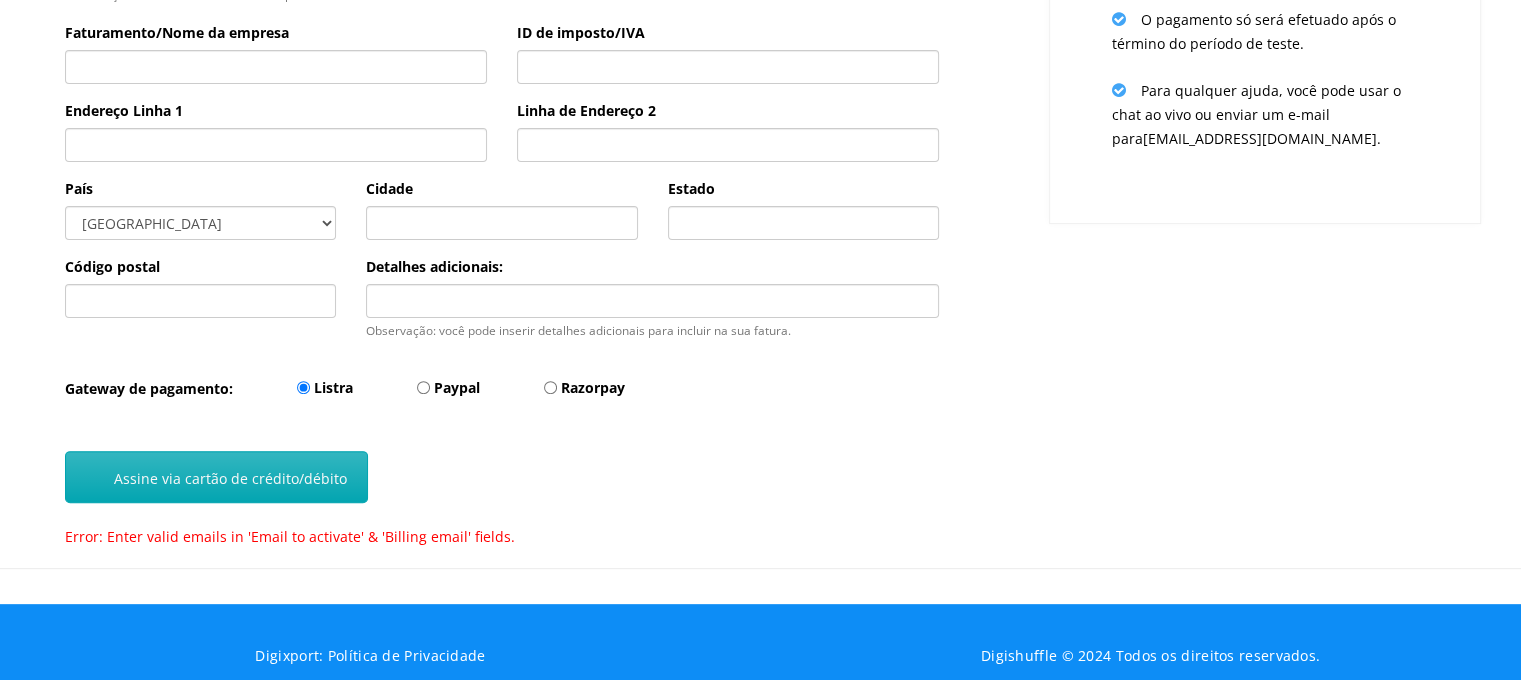 scroll, scrollTop: 661, scrollLeft: 0, axis: vertical 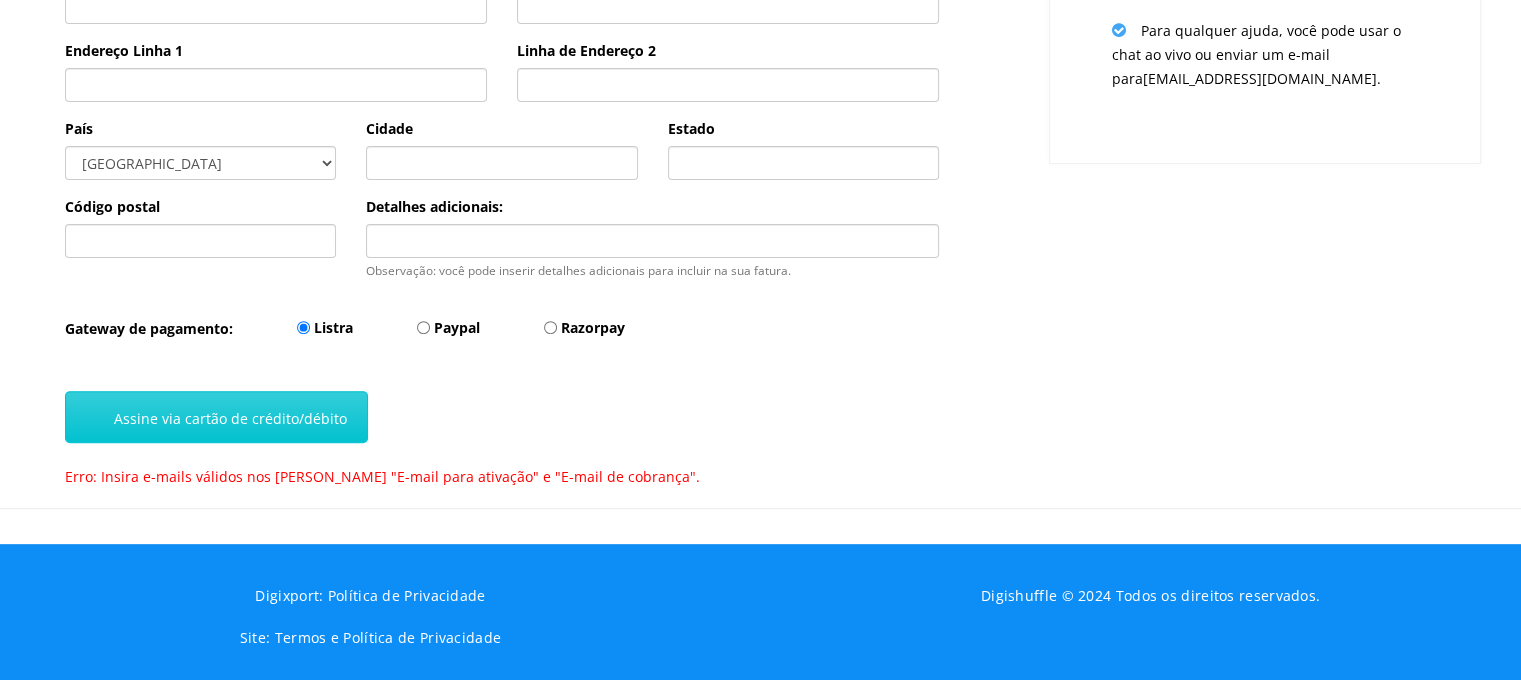 click on "Assine via cartão de crédito/débito" at bounding box center [502, 412] 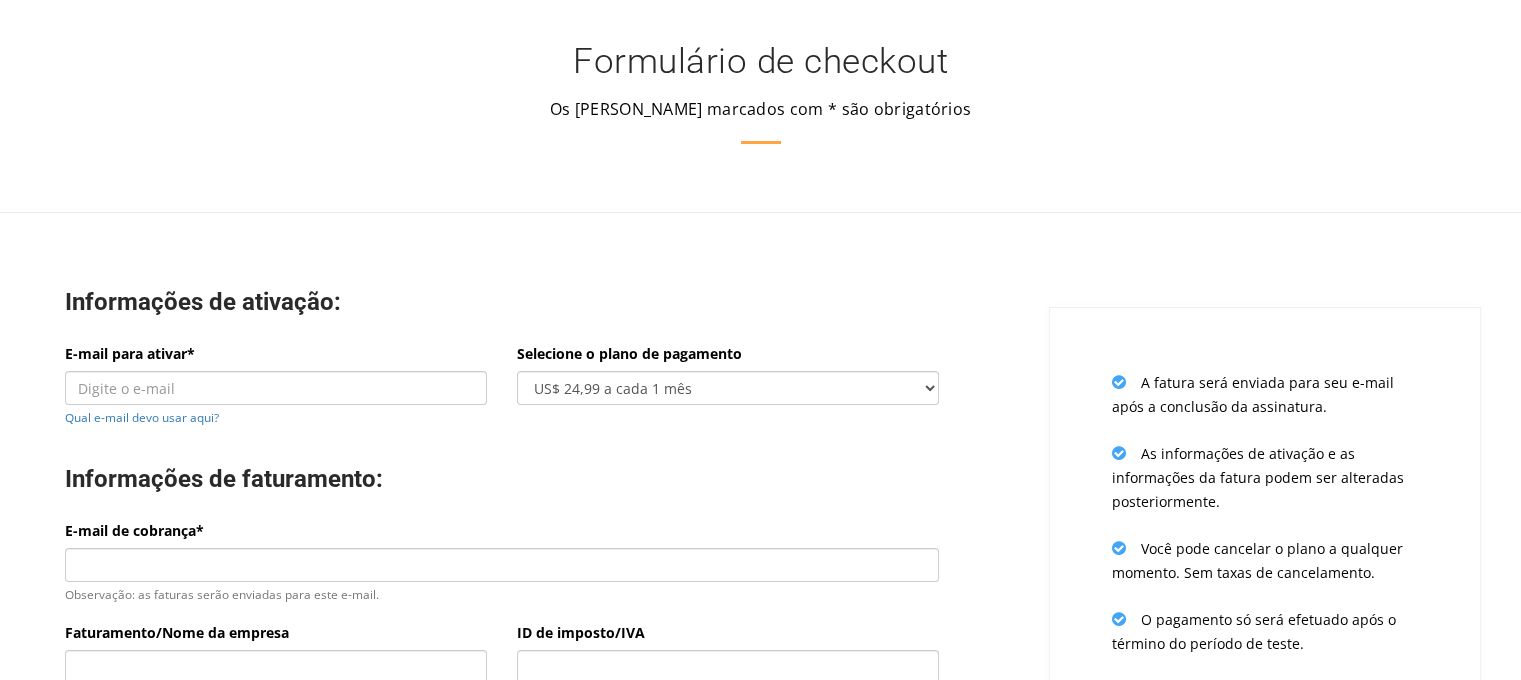 scroll, scrollTop: 0, scrollLeft: 0, axis: both 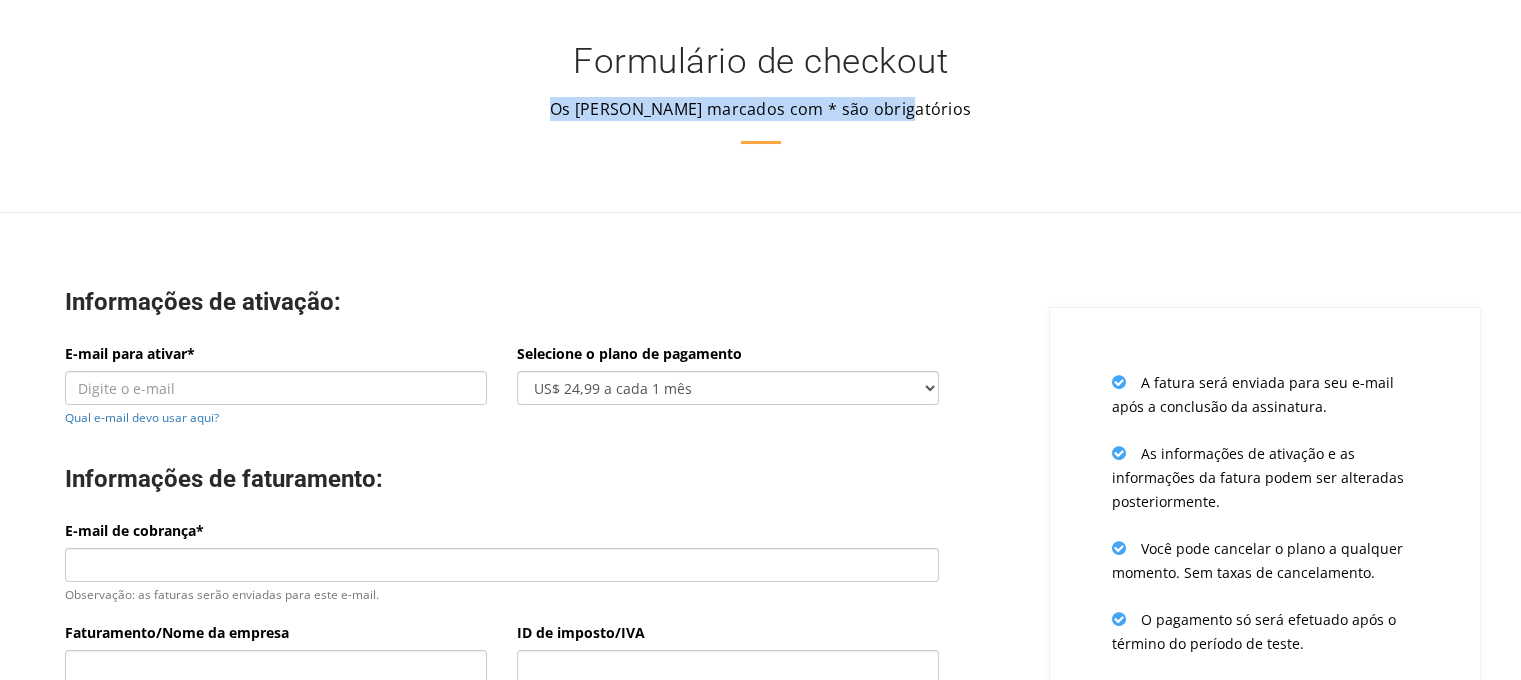 drag, startPoint x: 602, startPoint y: 111, endPoint x: 964, endPoint y: 104, distance: 362.0677 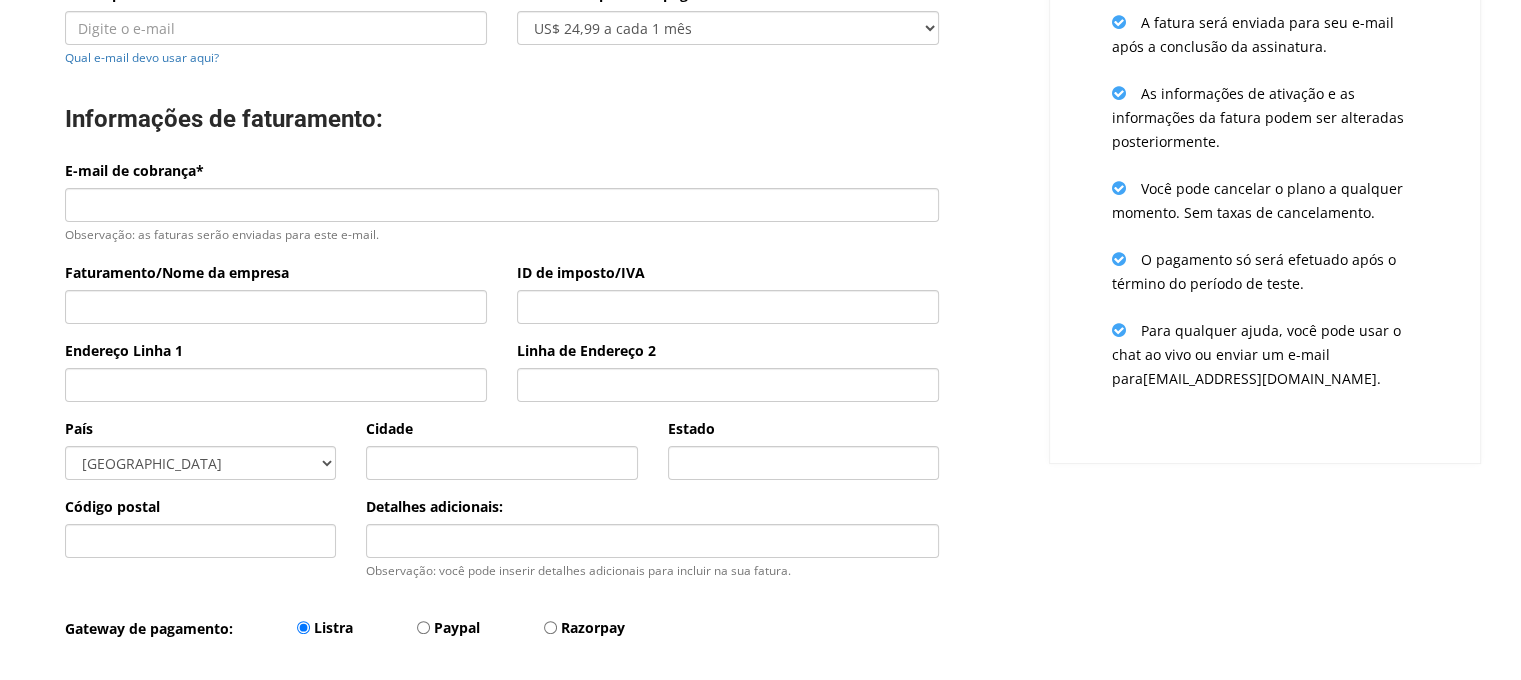 scroll, scrollTop: 261, scrollLeft: 0, axis: vertical 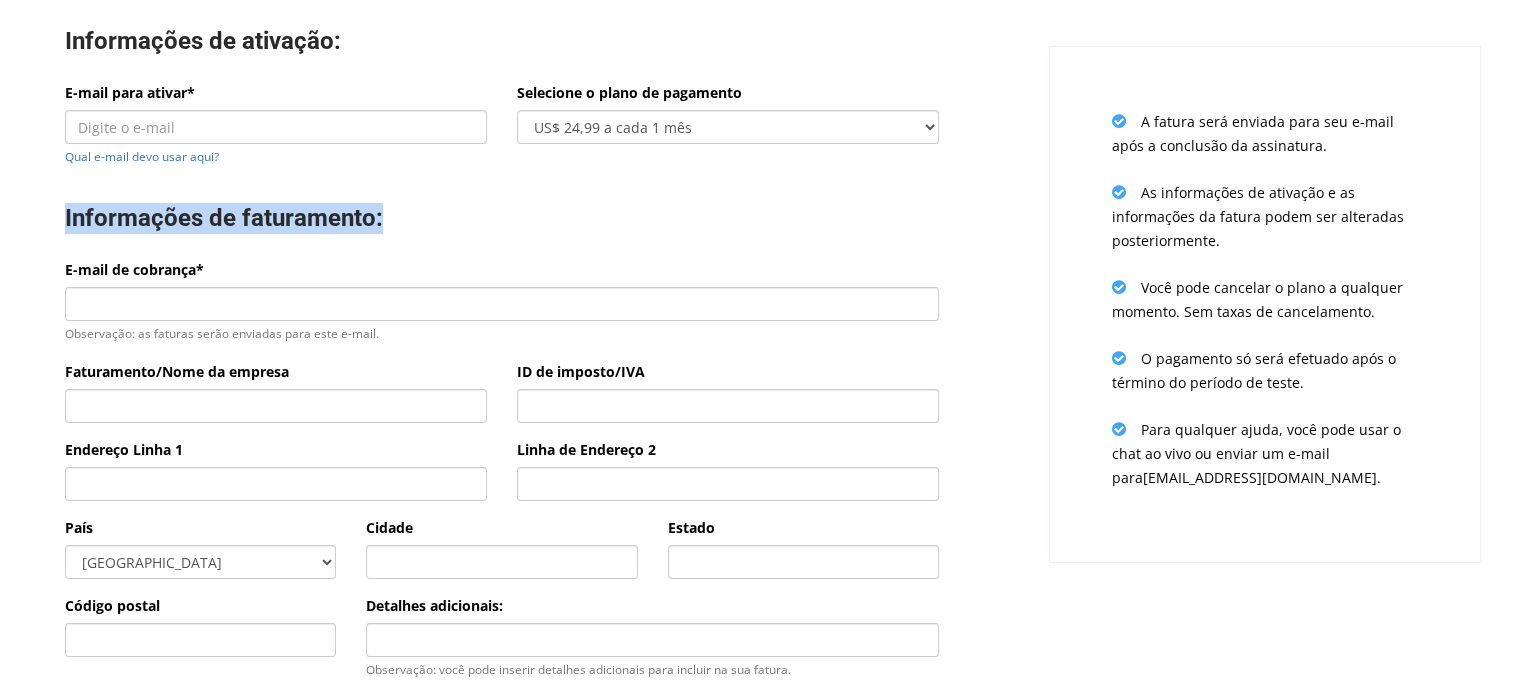 drag, startPoint x: 65, startPoint y: 215, endPoint x: 377, endPoint y: 215, distance: 312 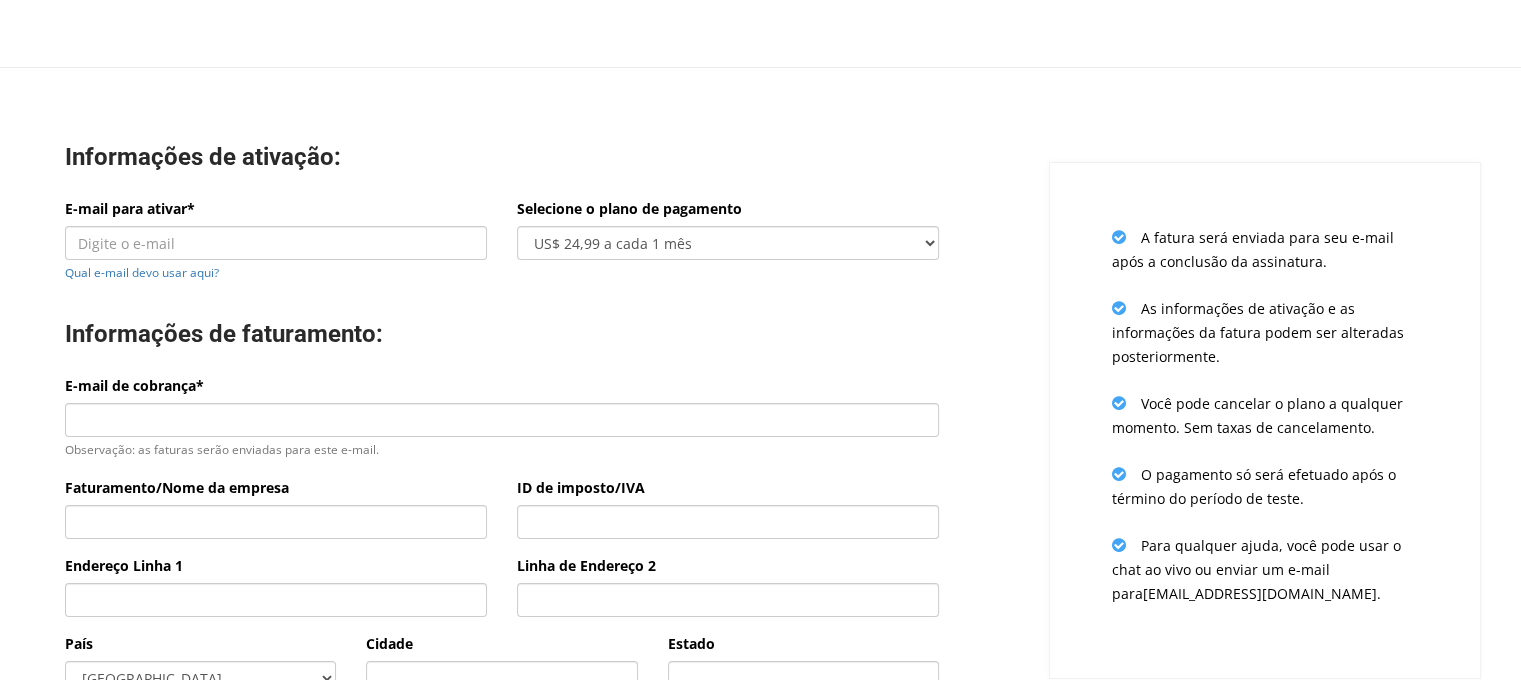scroll, scrollTop: 0, scrollLeft: 0, axis: both 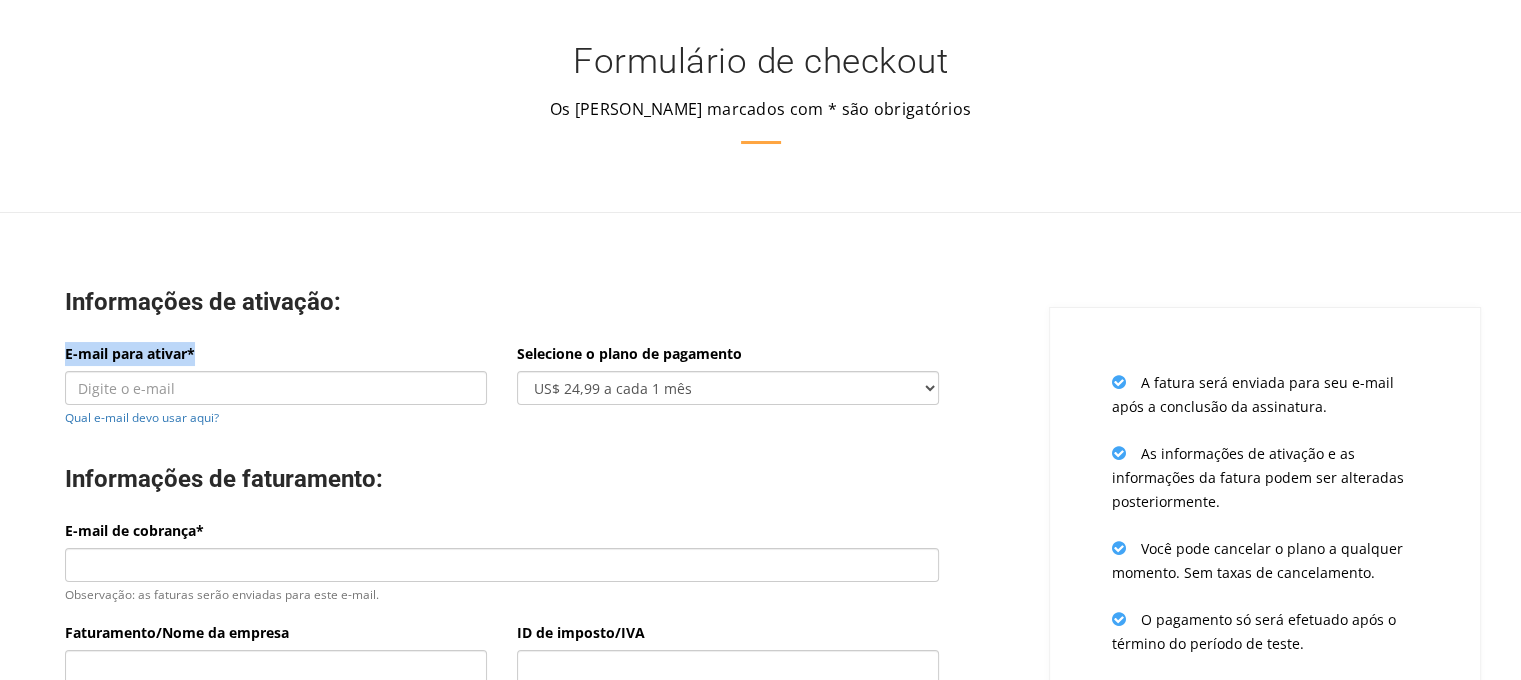 drag, startPoint x: 59, startPoint y: 347, endPoint x: 200, endPoint y: 356, distance: 141.28694 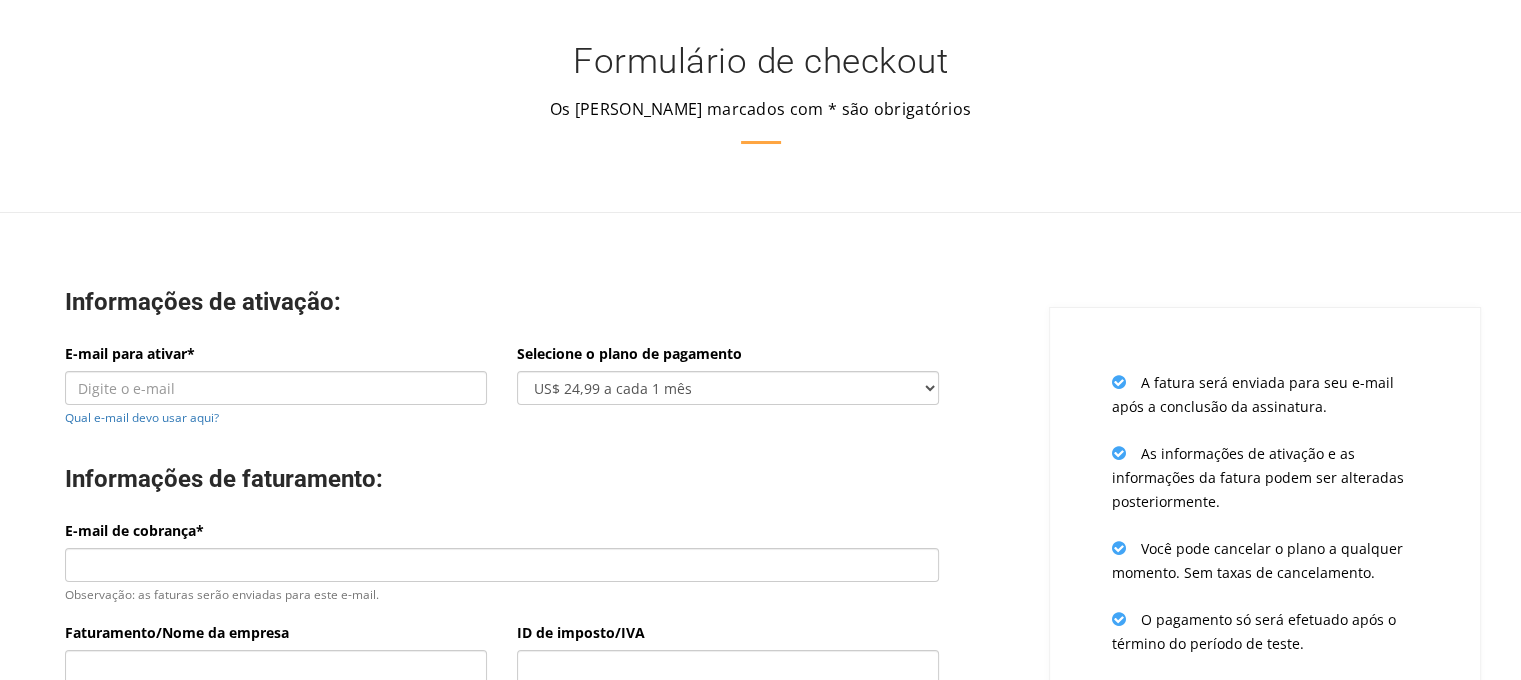 click on "Informações de ativação:
E-mail para ativar*
Qual e-mail devo usar aqui?
Selecione o plano de pagamento
US$ 24,99 a cada 1 mês
US$ 65,97 a cada 3 meses (US$ 21,99 / mês)
US$ 131,95 a cada 6 meses (US$ 21,99 / mês)
US$ 251,90 a cada 12 meses (US$ 20,99 / mês)
Informações de faturamento:
E-mail de cobrança*
Observação: as faturas serão enviadas para este e-mail.
Faturamento/Nome da empresa
ID de imposto/IVA
Endereço Linha 1
Linha de Endereço 2
País
[GEOGRAPHIC_DATA] [GEOGRAPHIC_DATA] [GEOGRAPHIC_DATA] [GEOGRAPHIC_DATA] [US_STATE] [GEOGRAPHIC_DATA] [GEOGRAPHIC_DATA] [GEOGRAPHIC_DATA] [GEOGRAPHIC_DATA] [GEOGRAPHIC_DATA] [GEOGRAPHIC_DATA] [GEOGRAPHIC_DATA] [GEOGRAPHIC_DATA] [GEOGRAPHIC_DATA] [GEOGRAPHIC_DATA] [GEOGRAPHIC_DATA] [GEOGRAPHIC_DATA] [GEOGRAPHIC_DATA] [GEOGRAPHIC_DATA] [GEOGRAPHIC_DATA] [GEOGRAPHIC_DATA] [GEOGRAPHIC_DATA] [GEOGRAPHIC_DATA] [GEOGRAPHIC_DATA] [GEOGRAPHIC_DATA]" at bounding box center (502, 707) 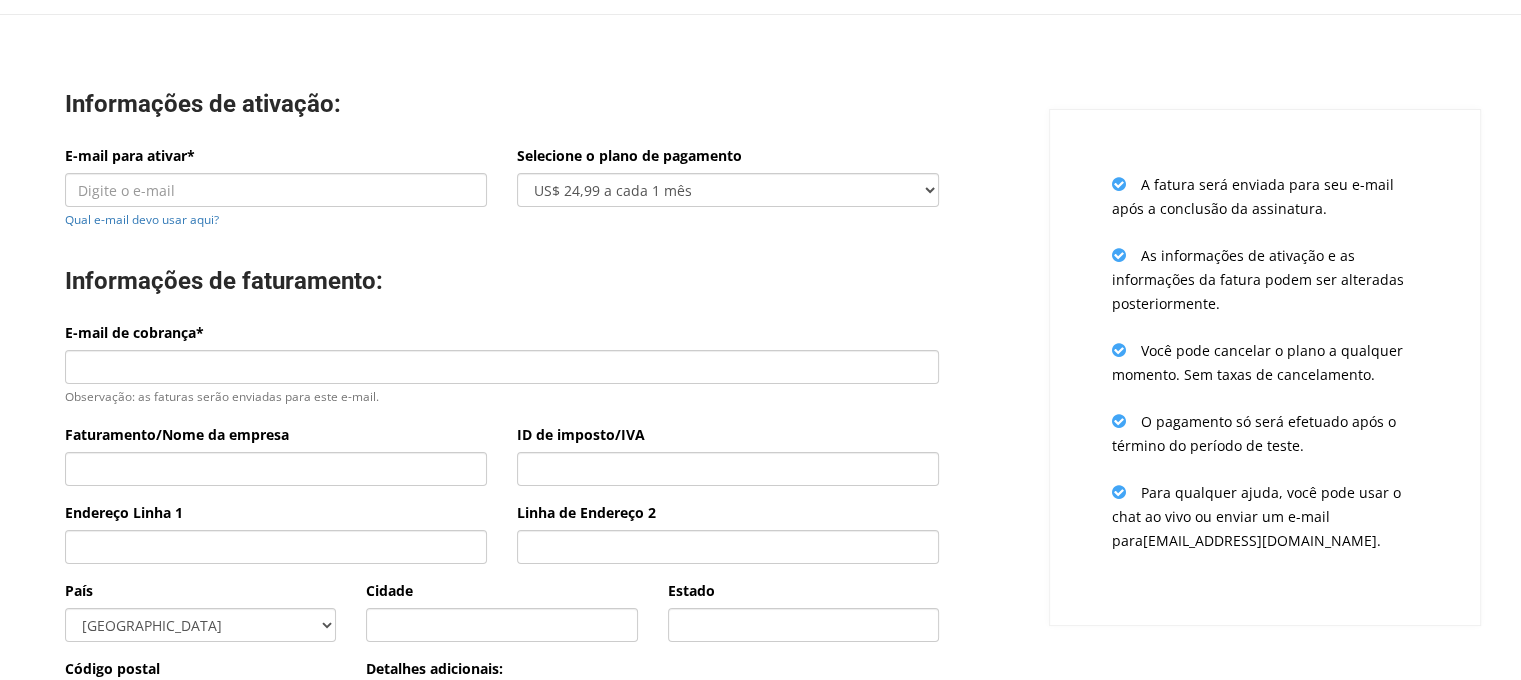 scroll, scrollTop: 200, scrollLeft: 0, axis: vertical 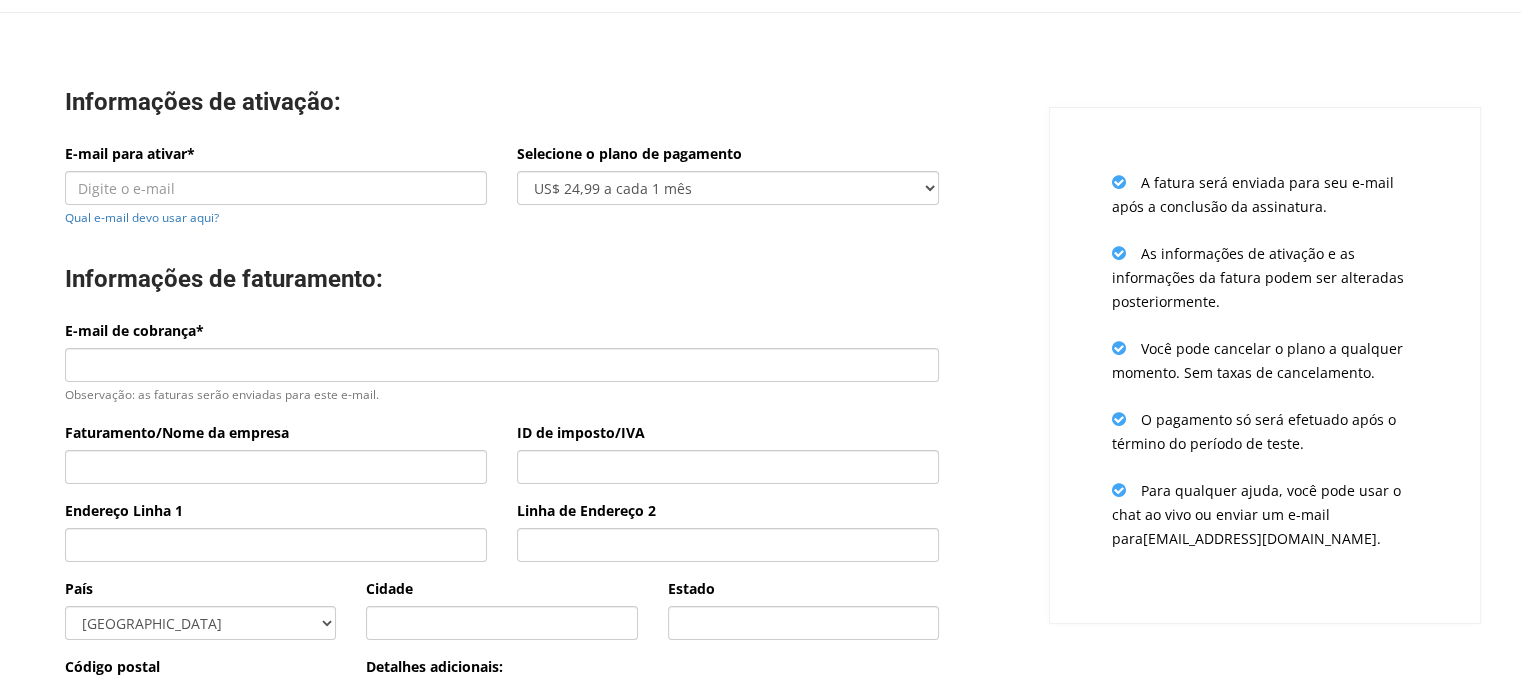 drag, startPoint x: 831, startPoint y: 71, endPoint x: 599, endPoint y: 5, distance: 241.2053 